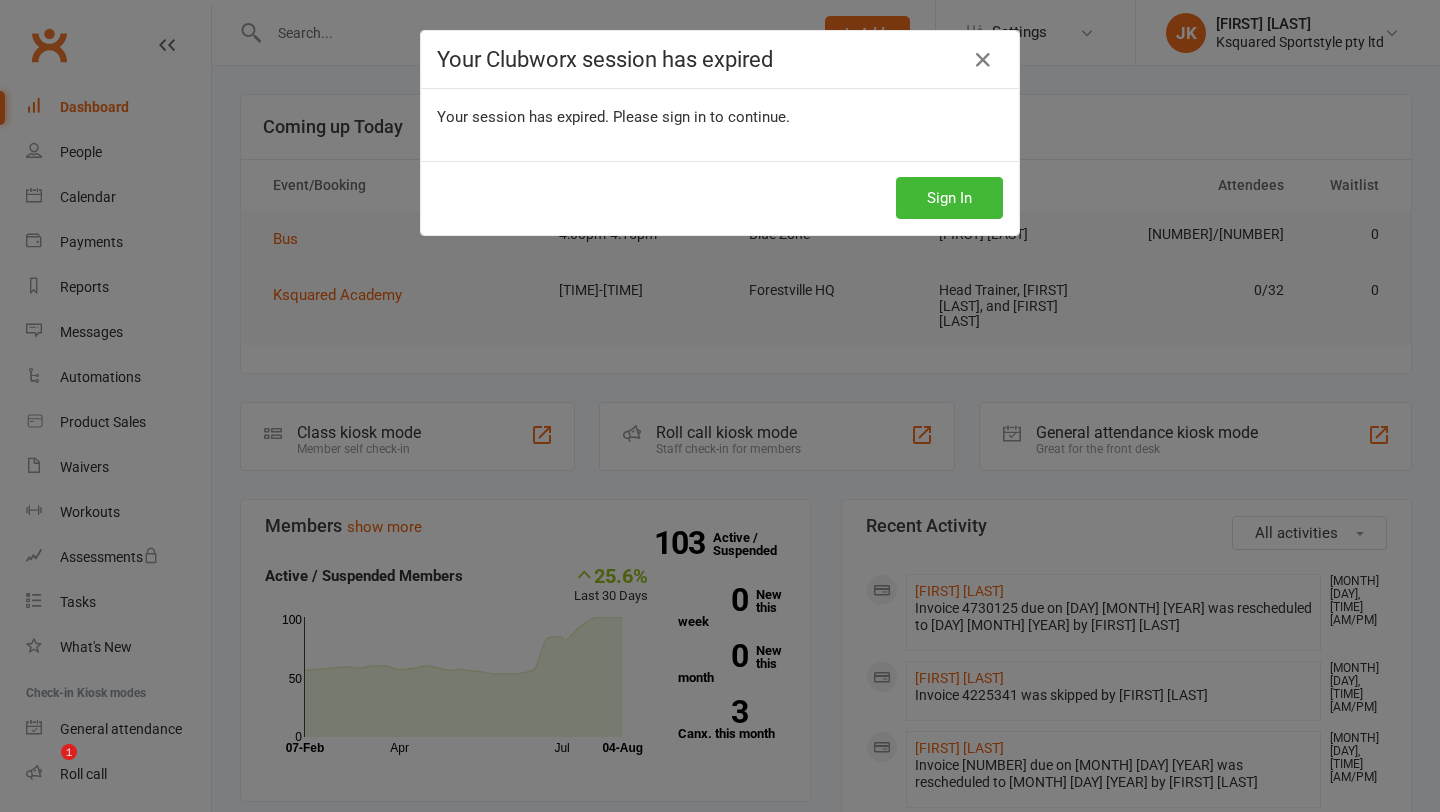 scroll, scrollTop: 0, scrollLeft: 0, axis: both 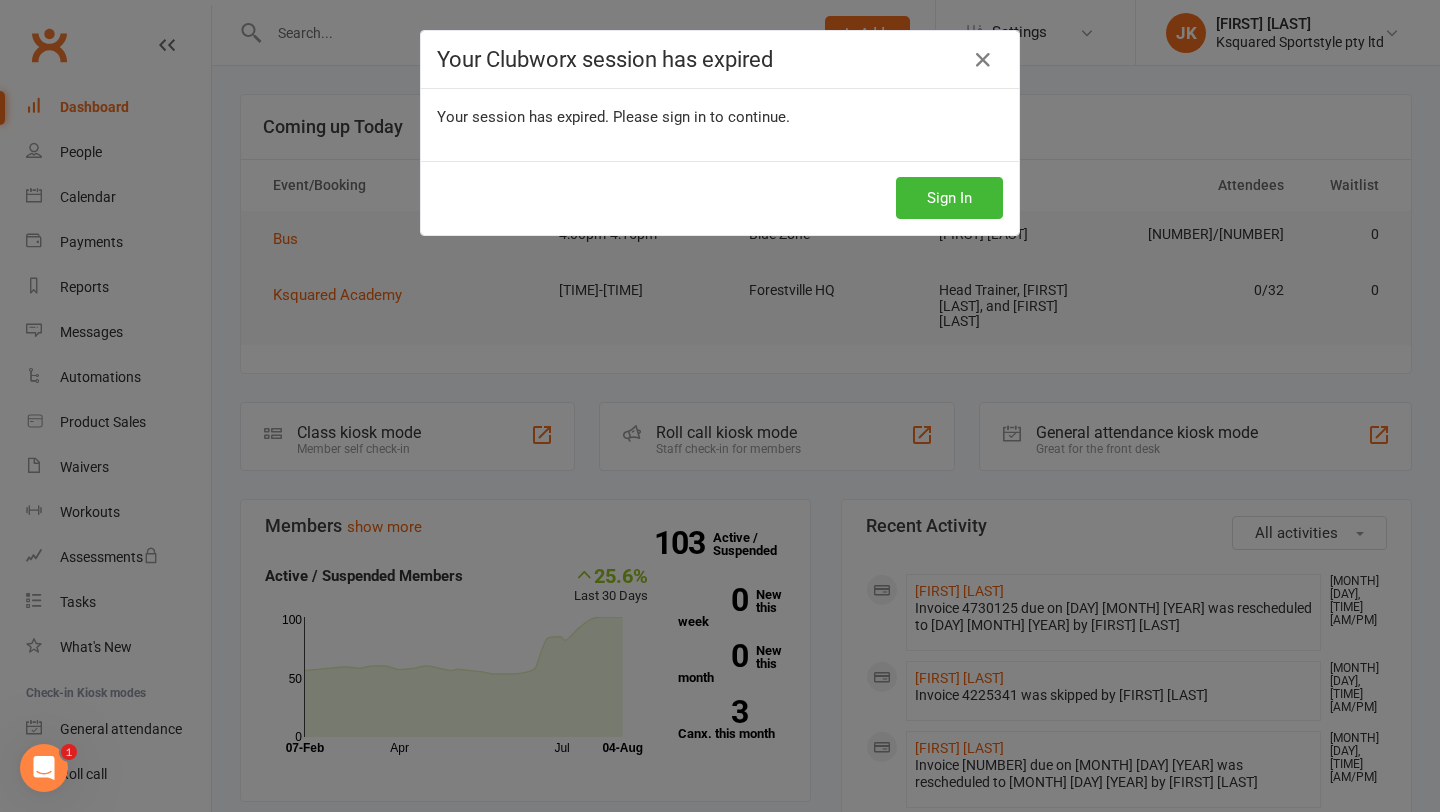 click at bounding box center (983, 60) 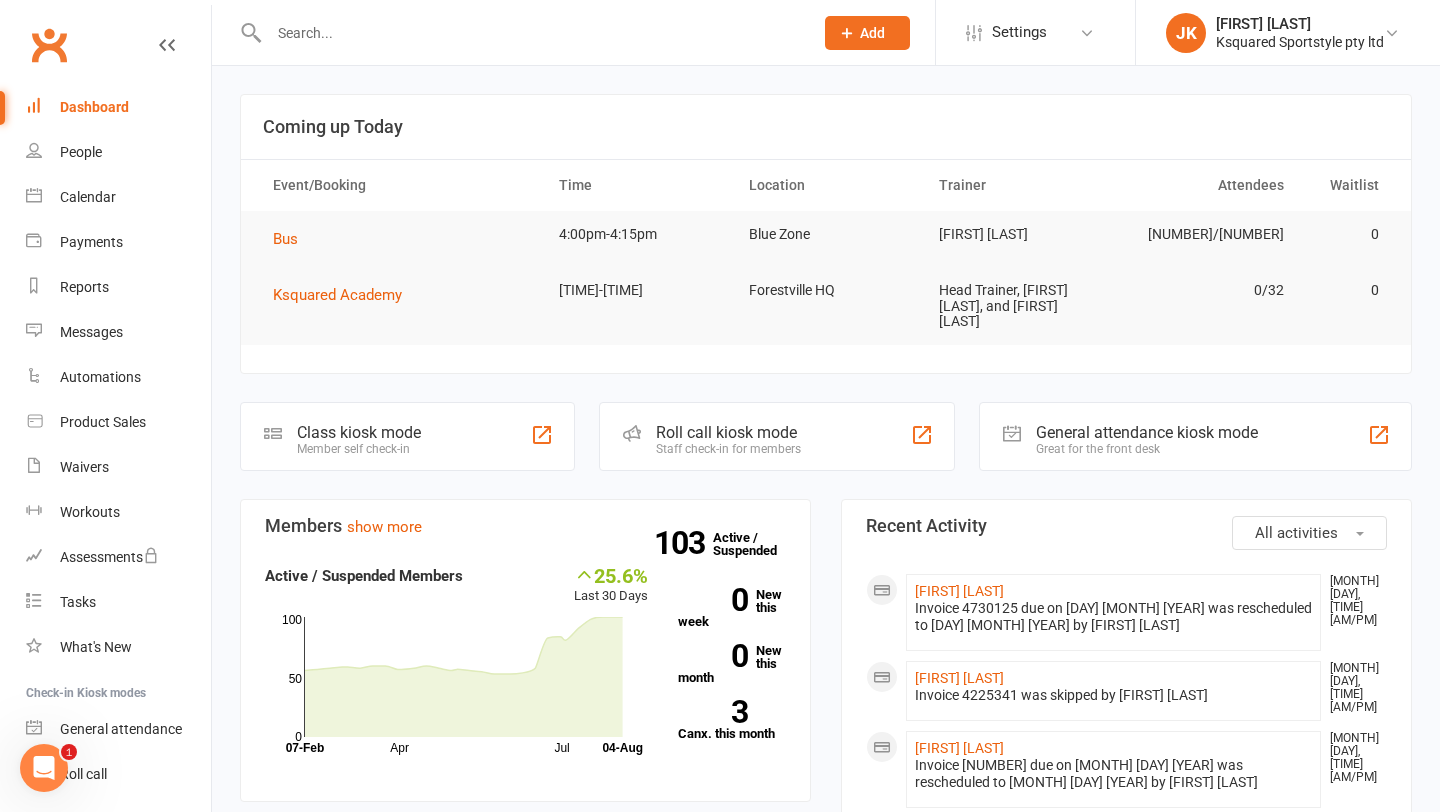 click at bounding box center (531, 33) 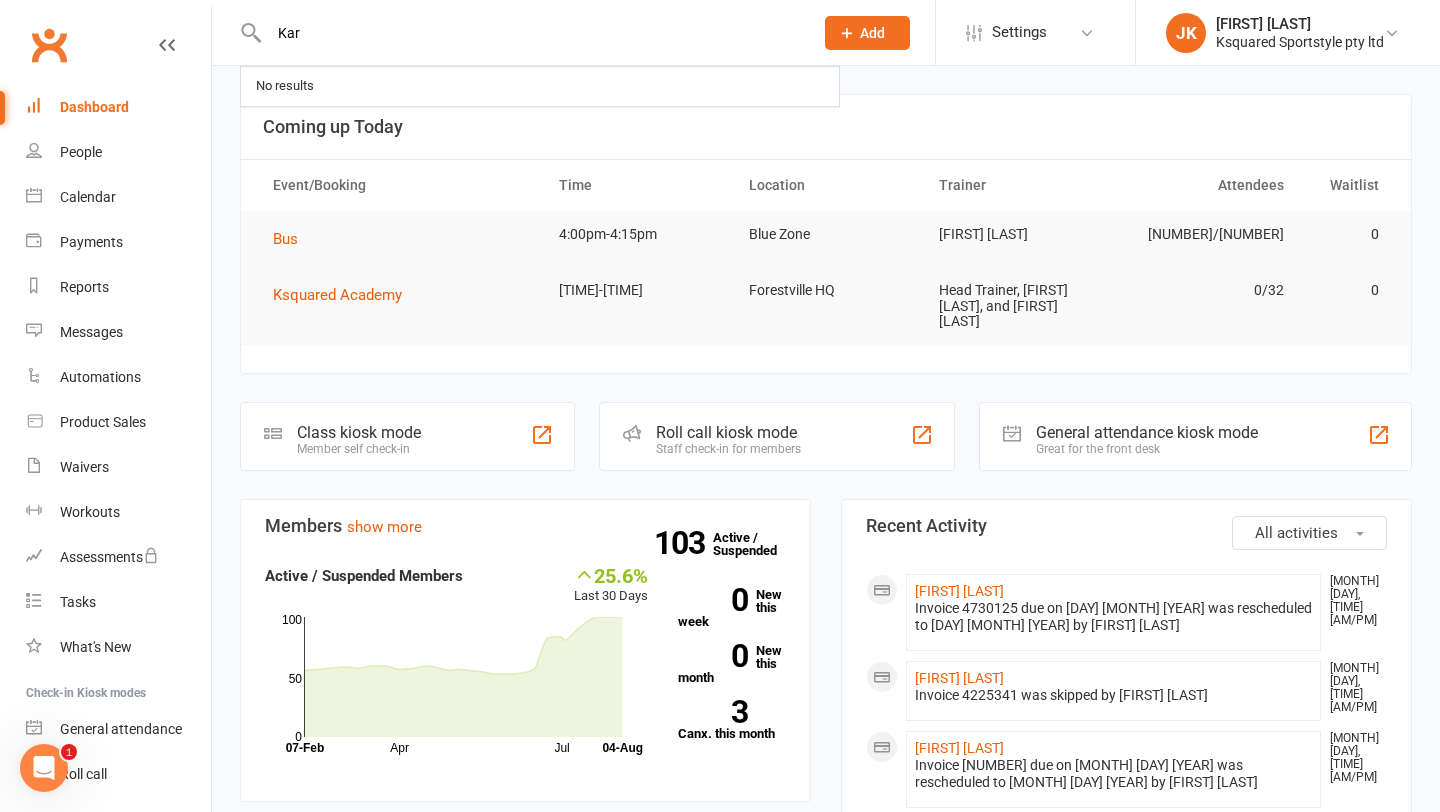 type on "Kare" 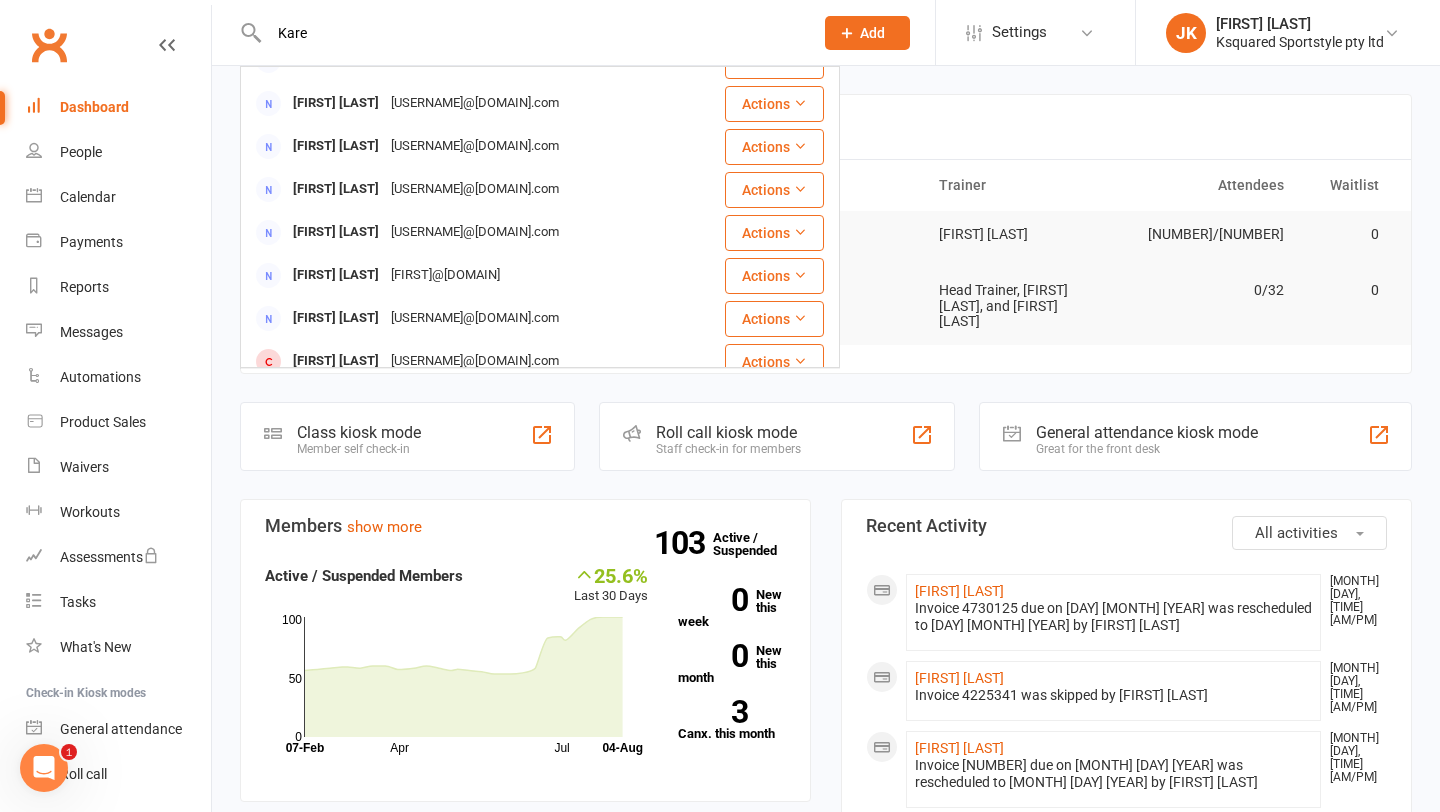 scroll, scrollTop: 292, scrollLeft: 0, axis: vertical 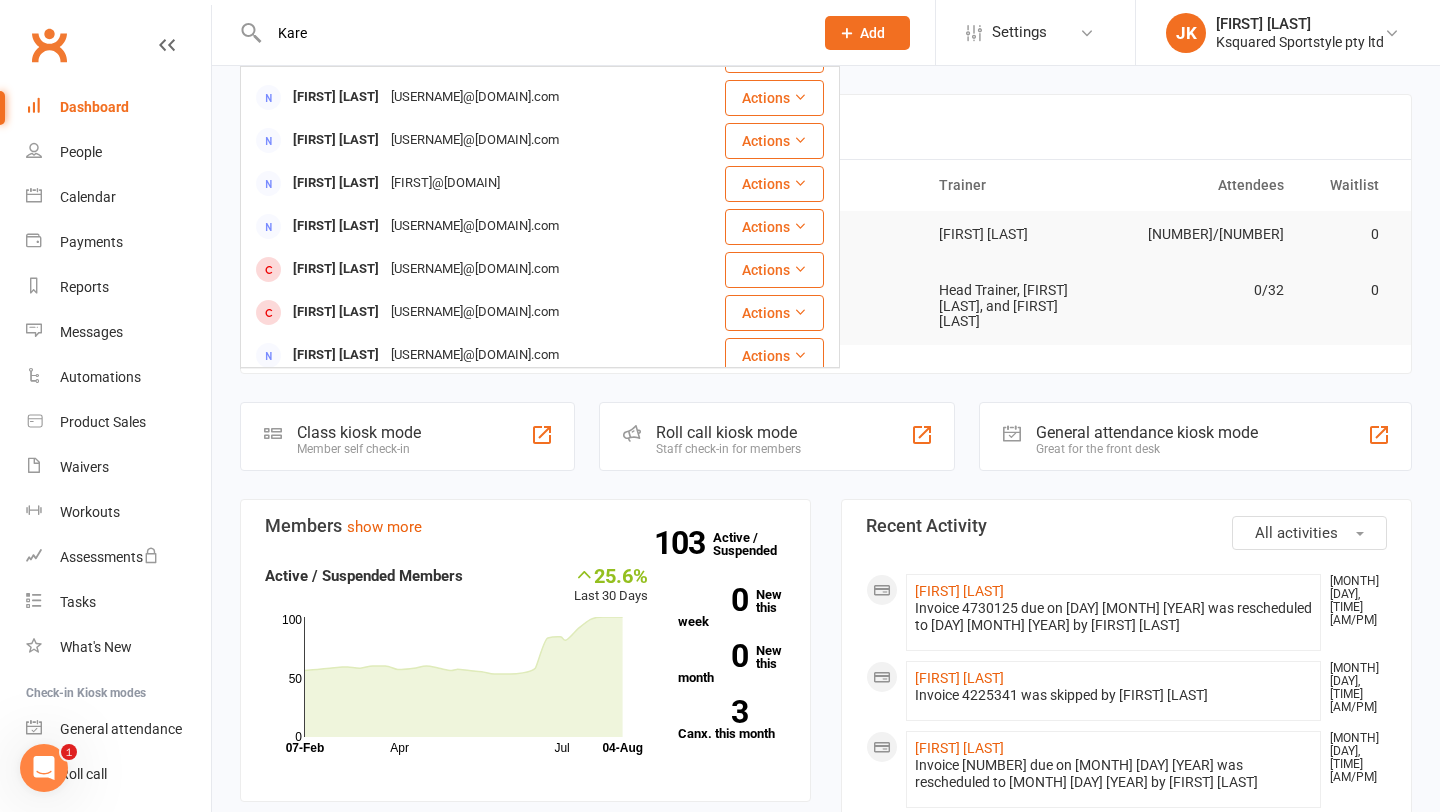click on "Kare" at bounding box center [531, 33] 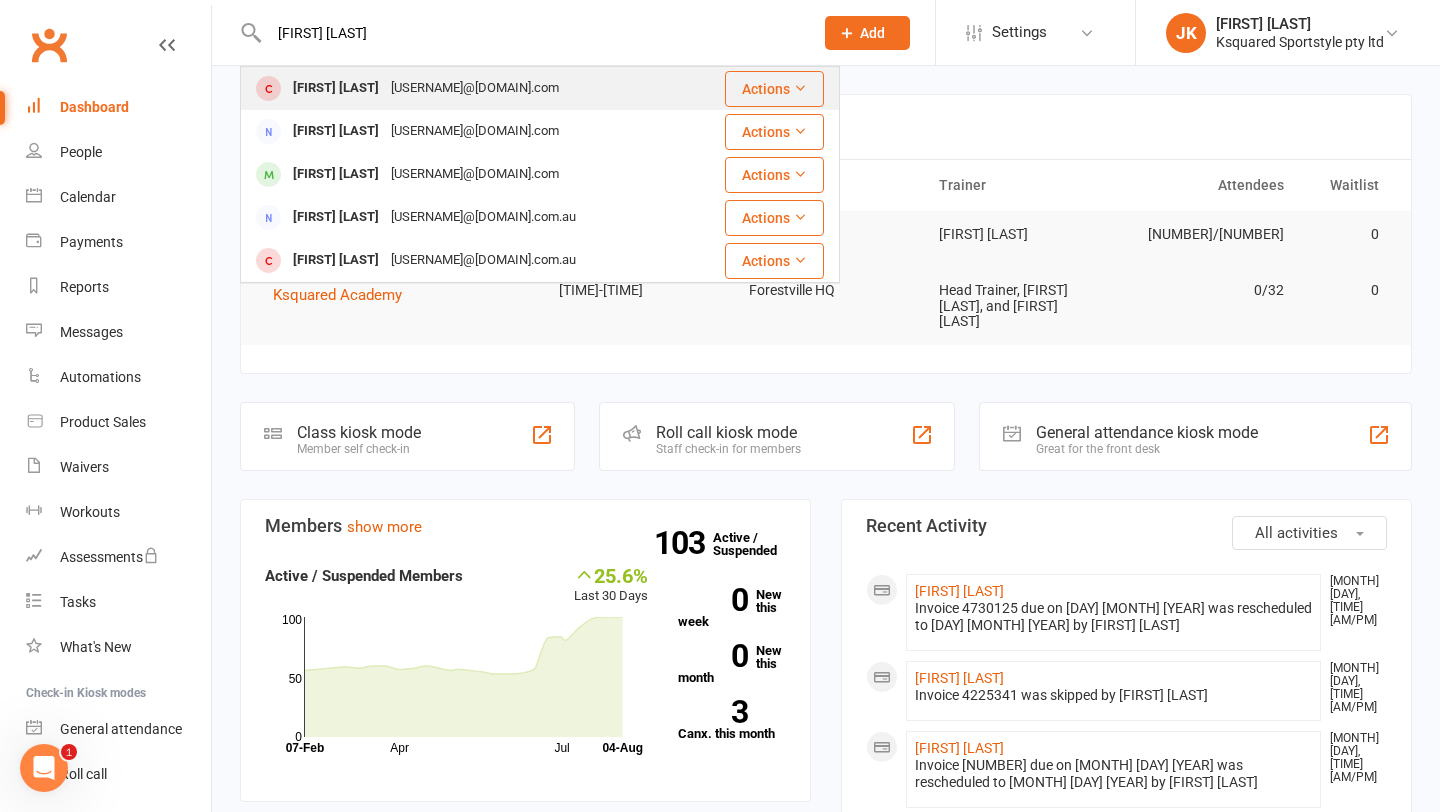 type on "[FIRST] [LAST]" 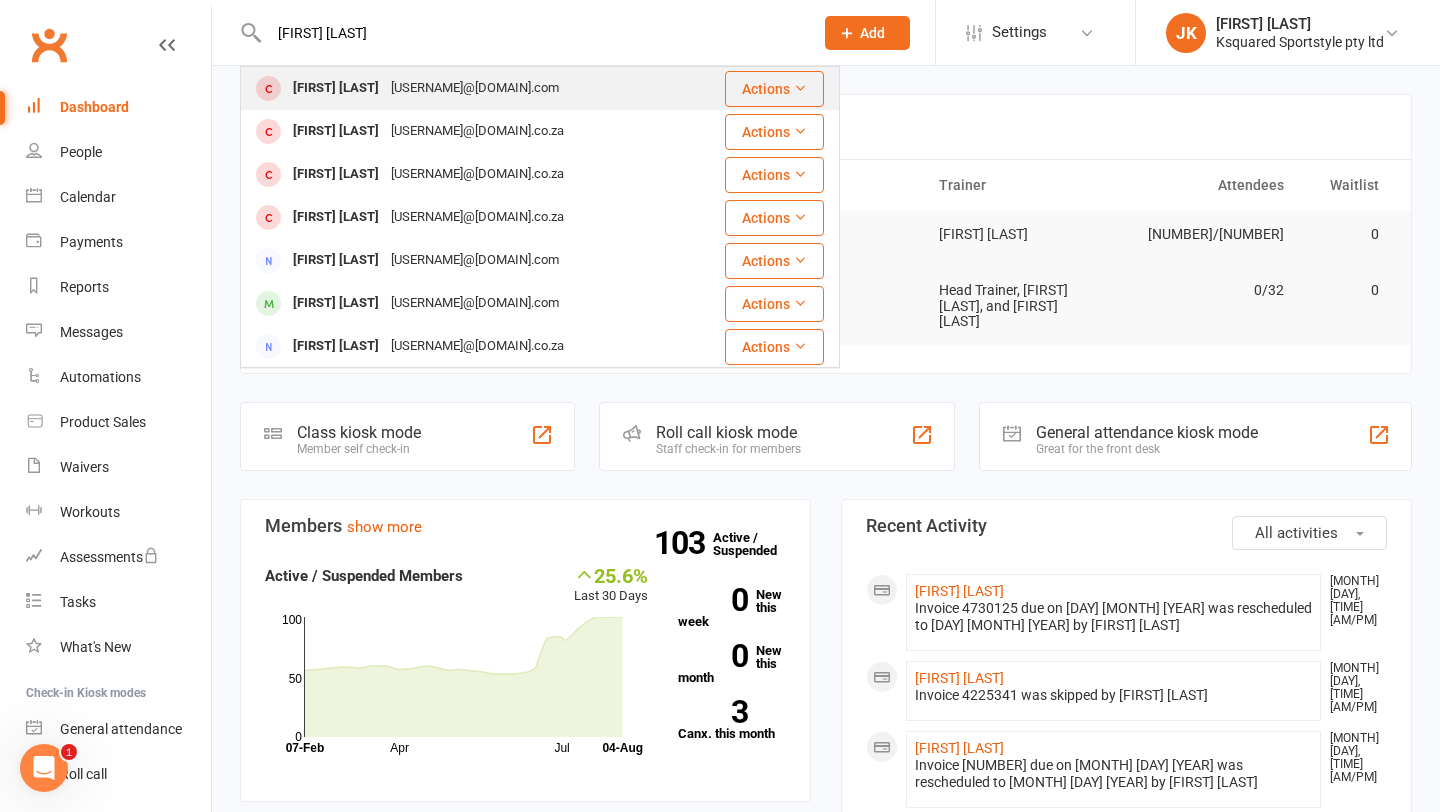 click on "[FIRST] [LAST]" at bounding box center [336, 88] 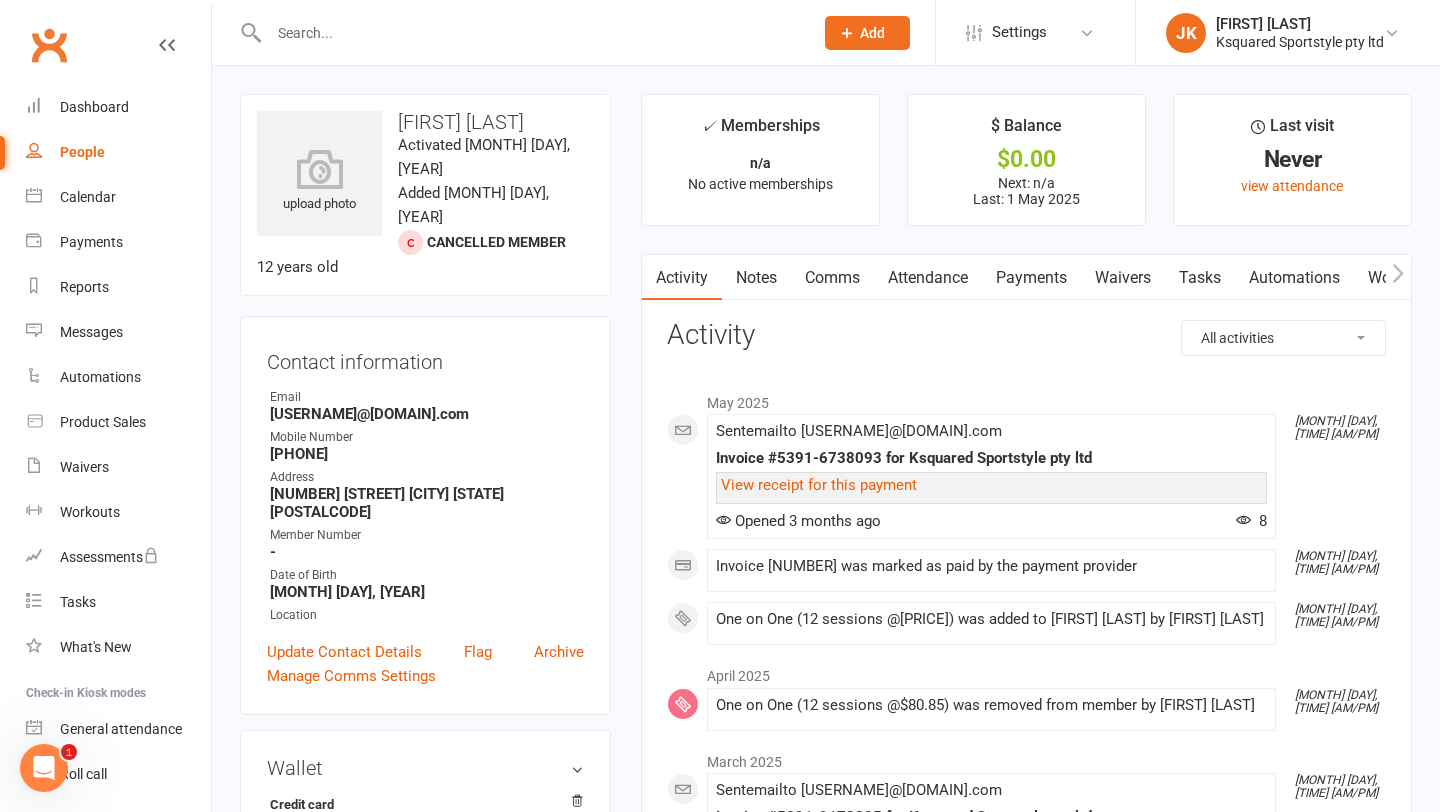click on "View receipt for this payment" at bounding box center (991, 488) 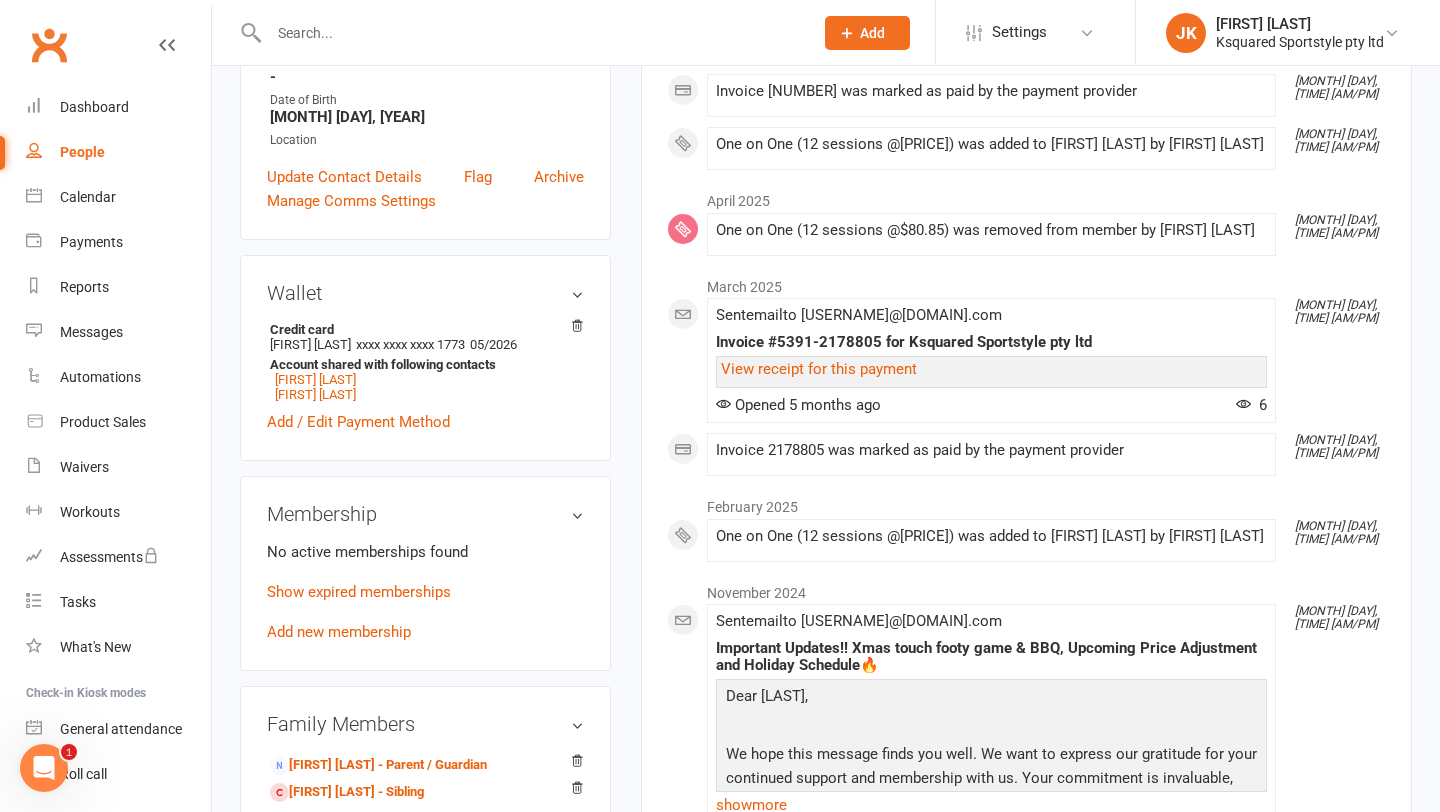 scroll, scrollTop: 479, scrollLeft: 0, axis: vertical 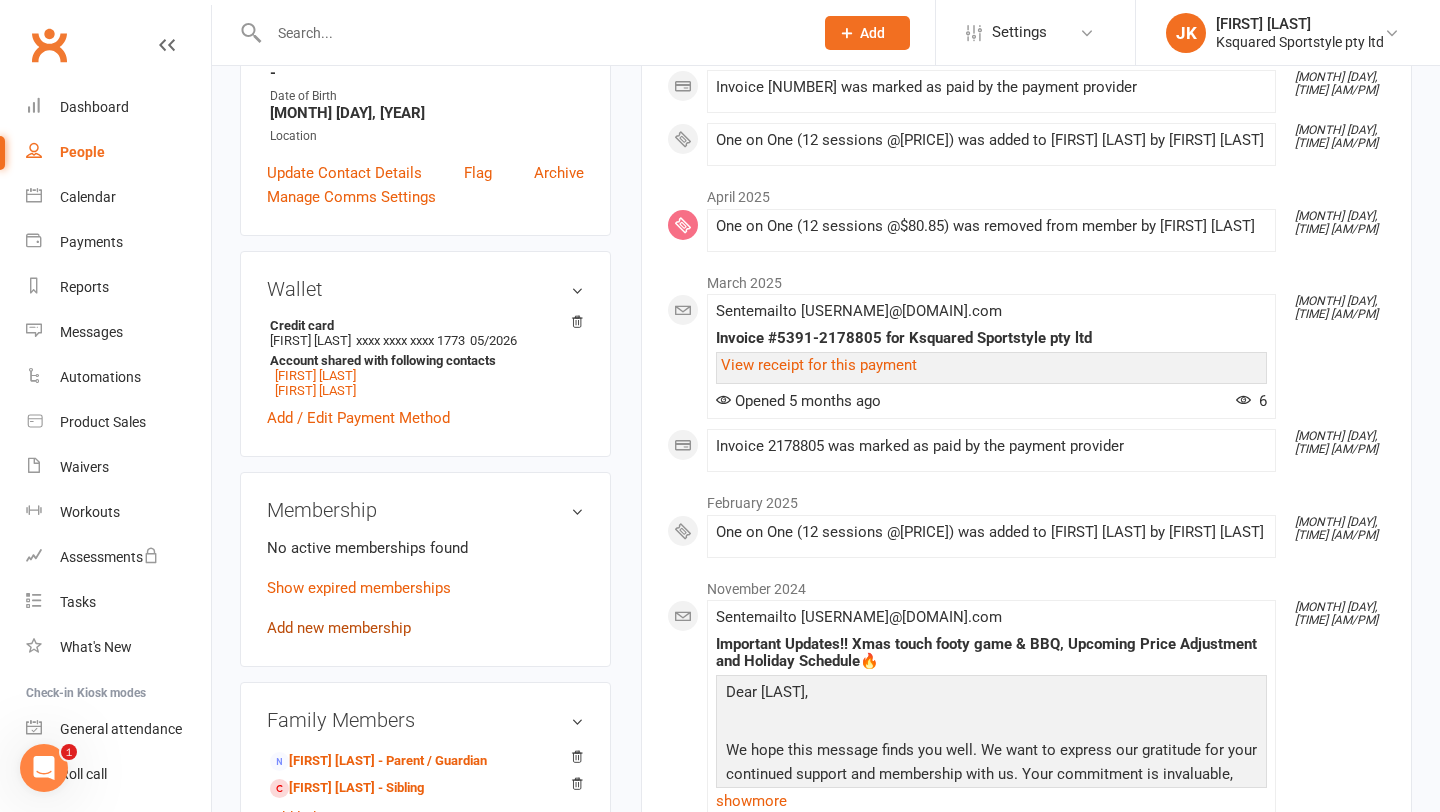 click on "Add new membership" at bounding box center [339, 628] 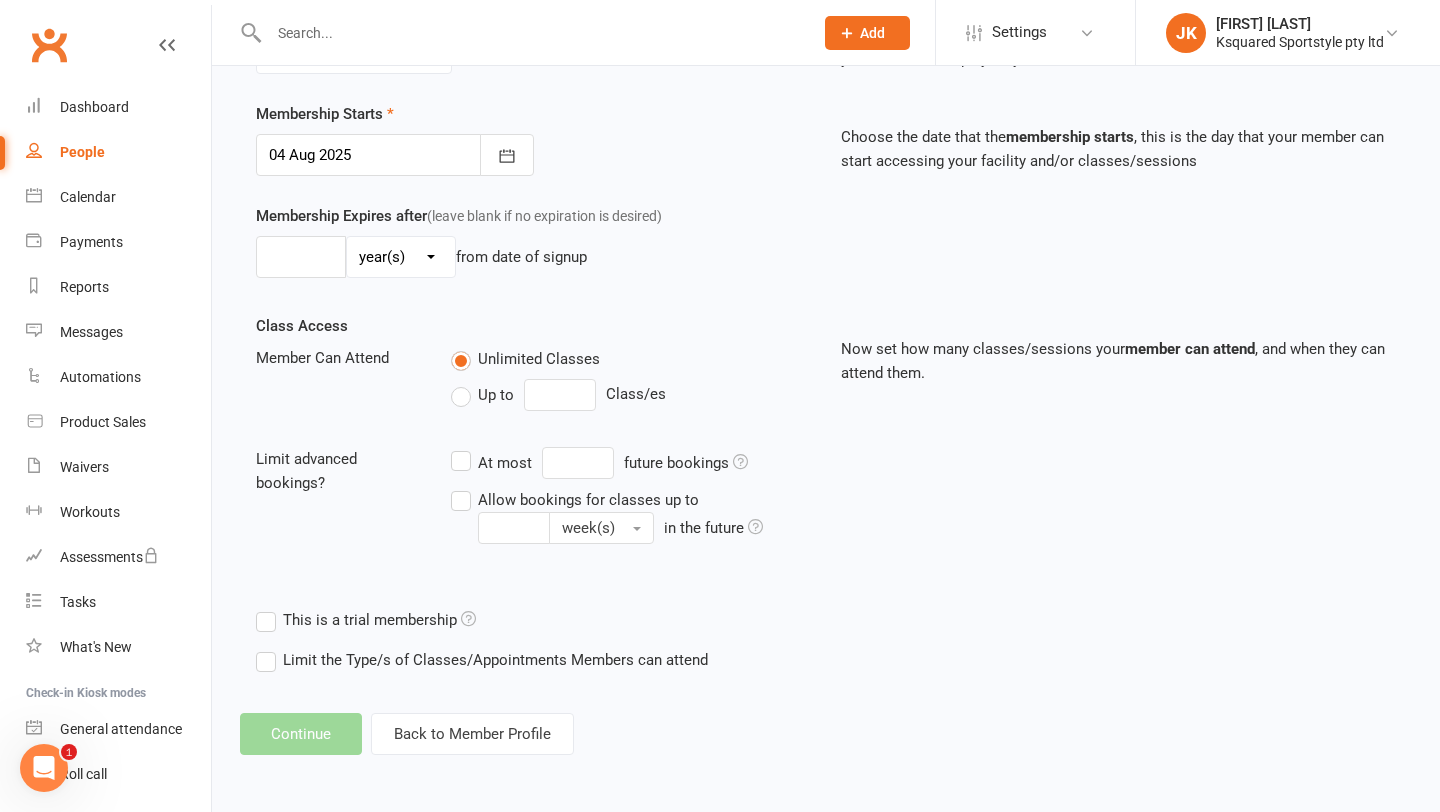 scroll, scrollTop: 0, scrollLeft: 0, axis: both 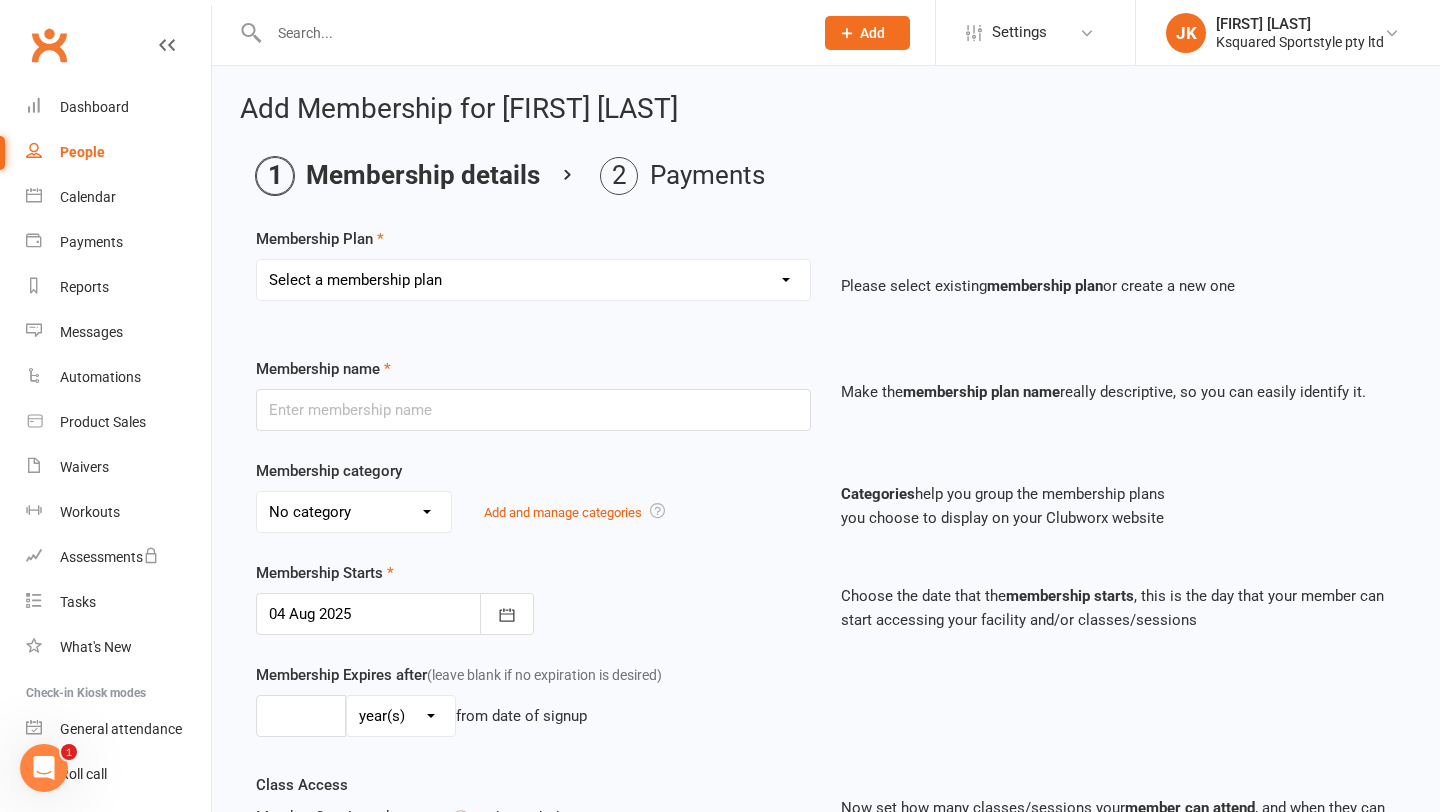 click on "Select a membership plan Create new Membership Plan Ksquared Academy Annual Membership (4 terms) Ksquared Academy 1 Term Membership Ksquared Academy (*4 term annual member) 1 // 1 on 1 session a week @ ([FREQUENCY]) 1-1 session//payment every 4 weeks (ongoing) 1 Believe - Hoodie 1 off Session Youths 1 session - Youth S&C & open Gym 7 day FREE TRIAL Group/ 3 people training (6 sessions @[PRICE] - bulk pay) Group/ 3 people training (at least 24 sessions @[PRICE] - weekly pay) Group//4 people training (6 sessions @[PRICE]c each - separate payment) Group/ 4 people training (at least 24 sessions @[PRICE] - weekly pay) Group/ 5 people training (6 sessions @[PRICE] - bulk pay) Group/ 5 people training (at least 24 sessions @[PRICE] - weekly pay) K2 Clinic - 1 day - [DAY] [DAYNUM]th K2 Clinic - 2 day's - [DAYNUM]th & [DAYNUM]th of [MONTH] Ksquared Sponsored Online Truecoach program Pair/ 2 people training (6 sessions @[PRICE] - bulk pay) Pair/ 2 people training (at least 24 sessions @[PRICE] - weekly pay) K2 & Renegades Touch Clinic One off//One-One session" at bounding box center [533, 280] 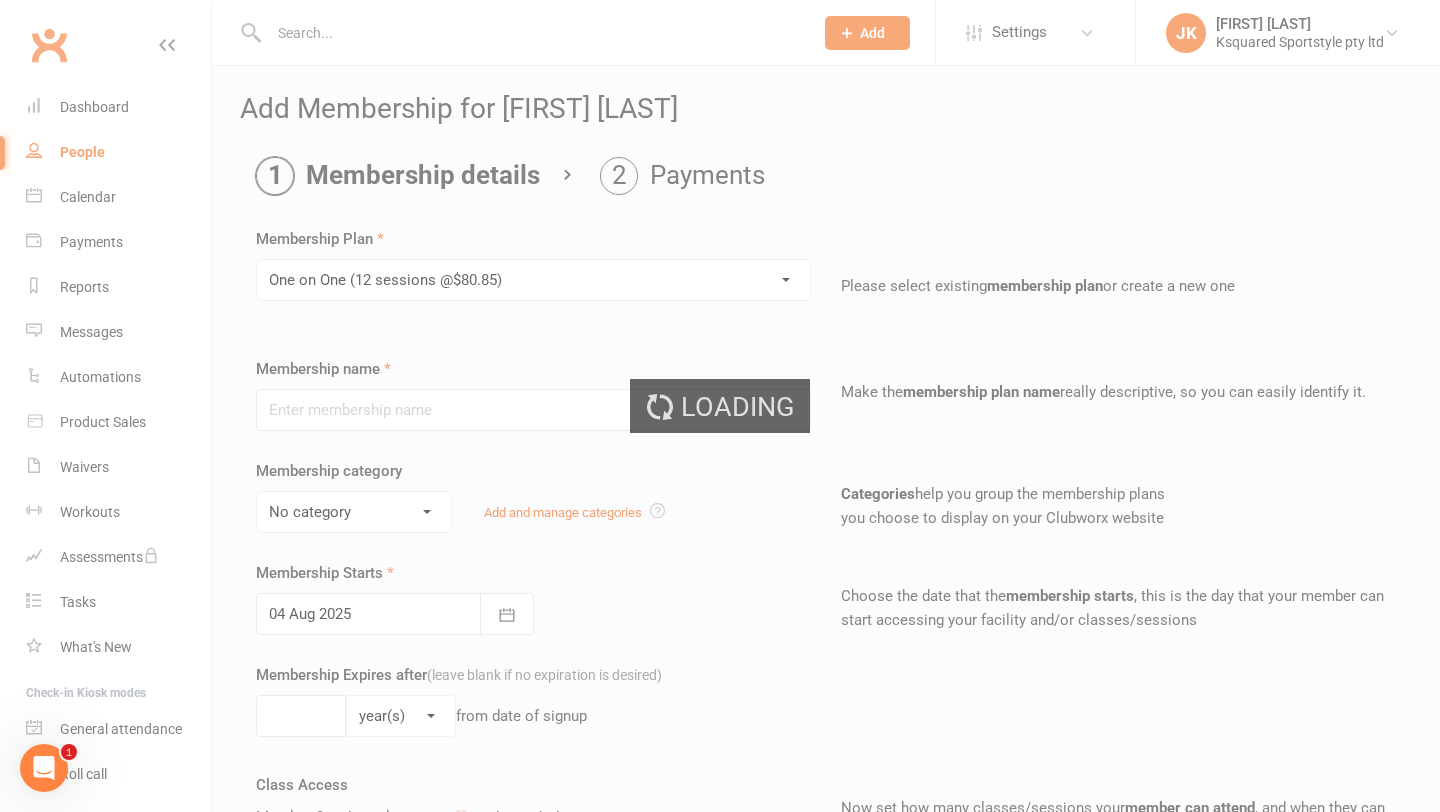 type on "One on One  (12 sessions @$80.85)" 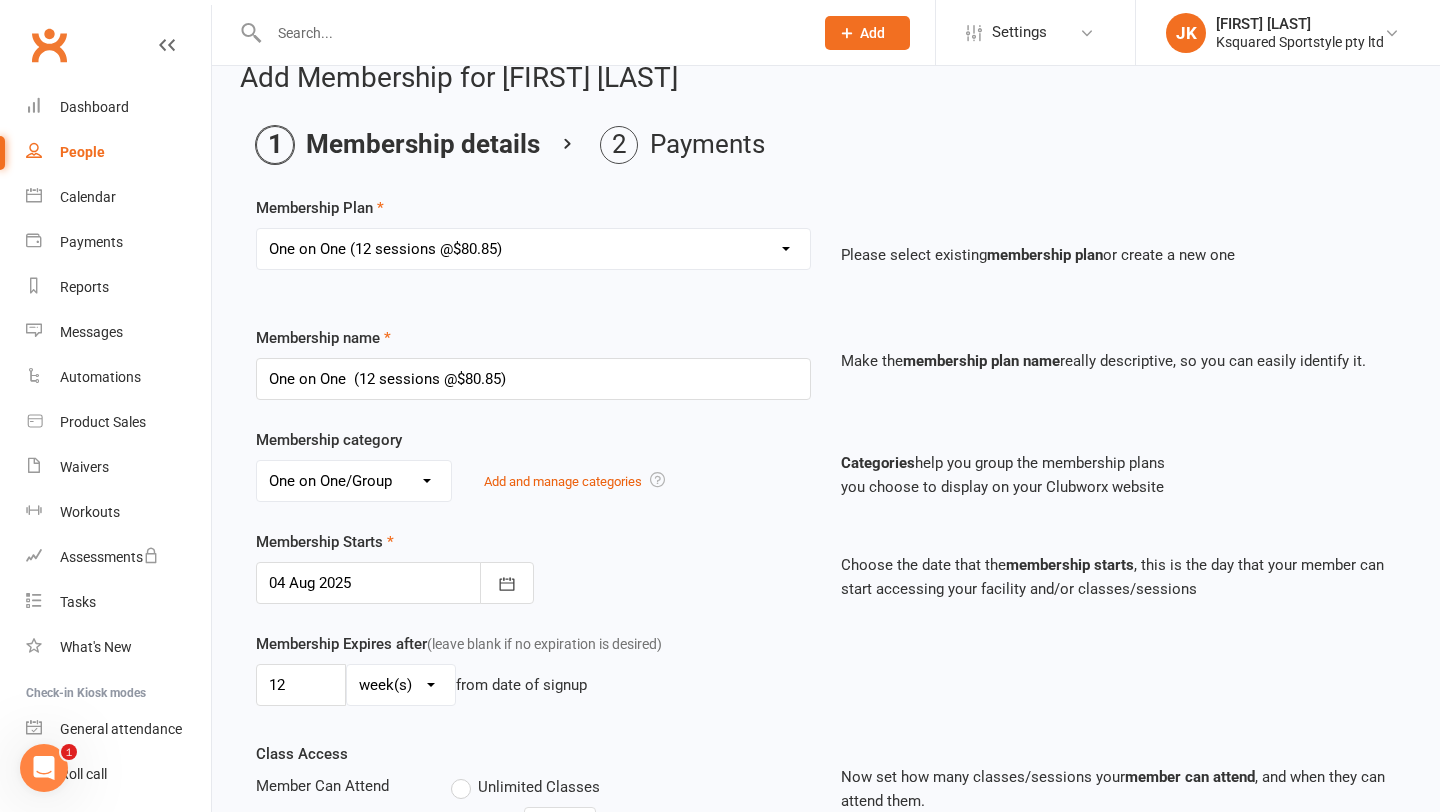 scroll, scrollTop: 34, scrollLeft: 0, axis: vertical 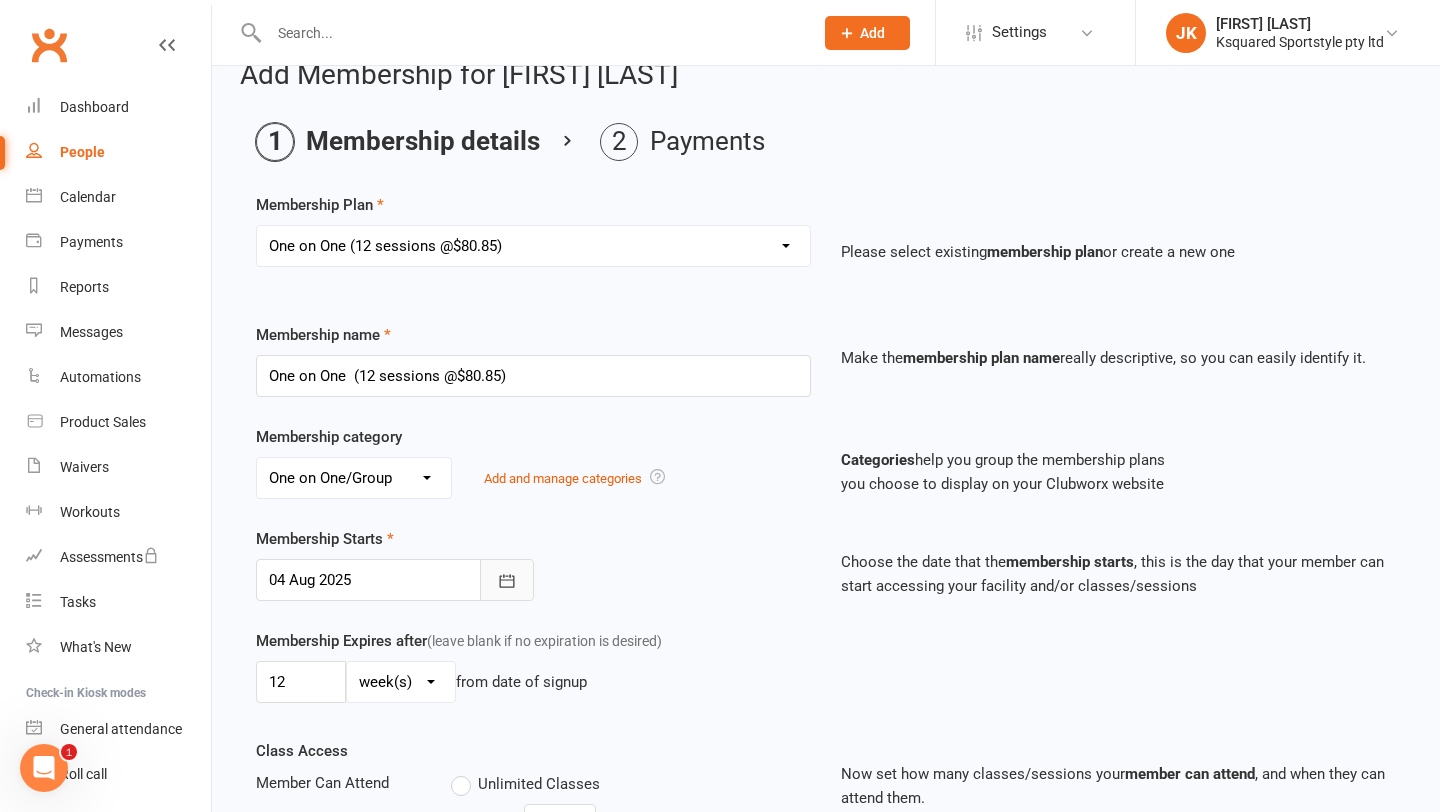 click at bounding box center [507, 580] 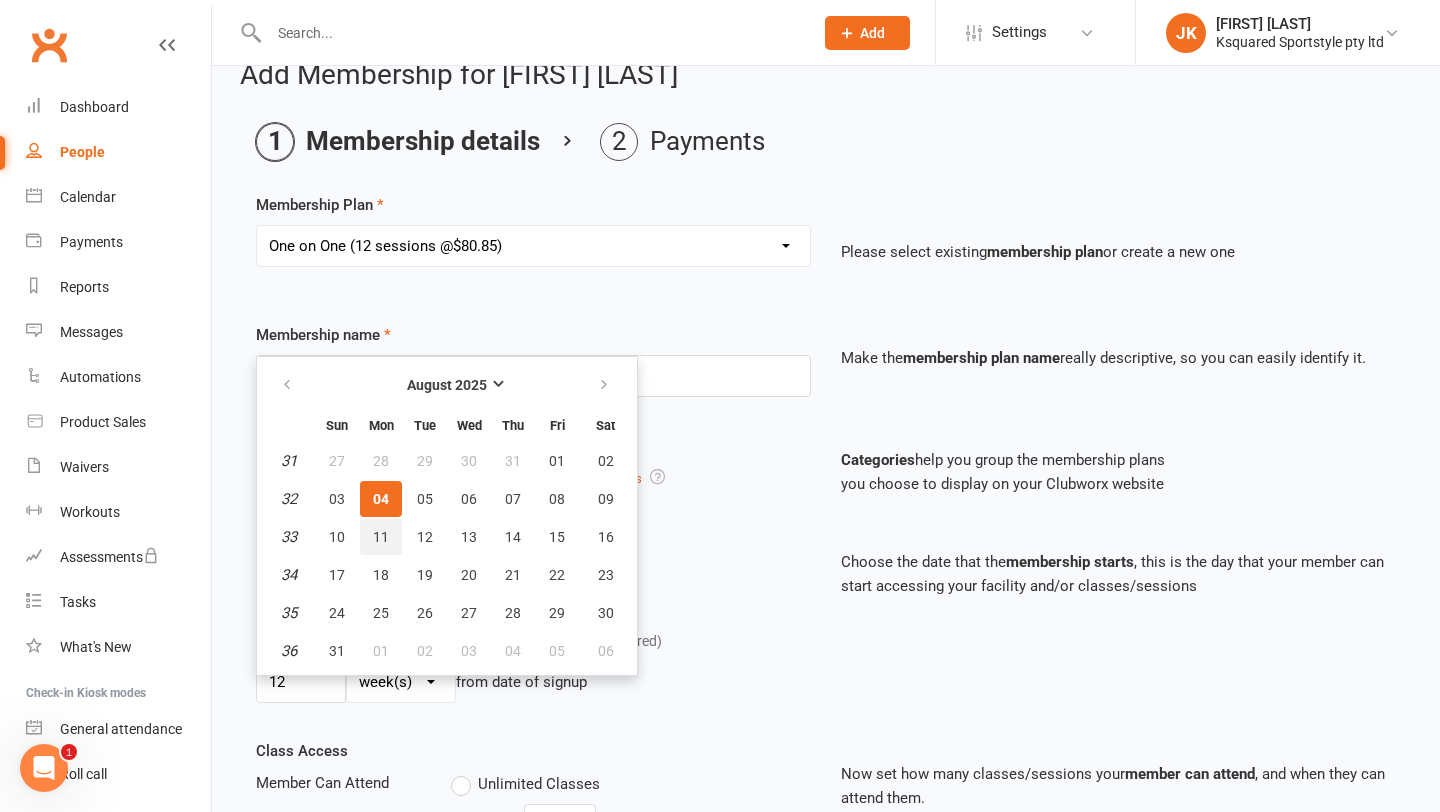 click on "11" at bounding box center [381, 537] 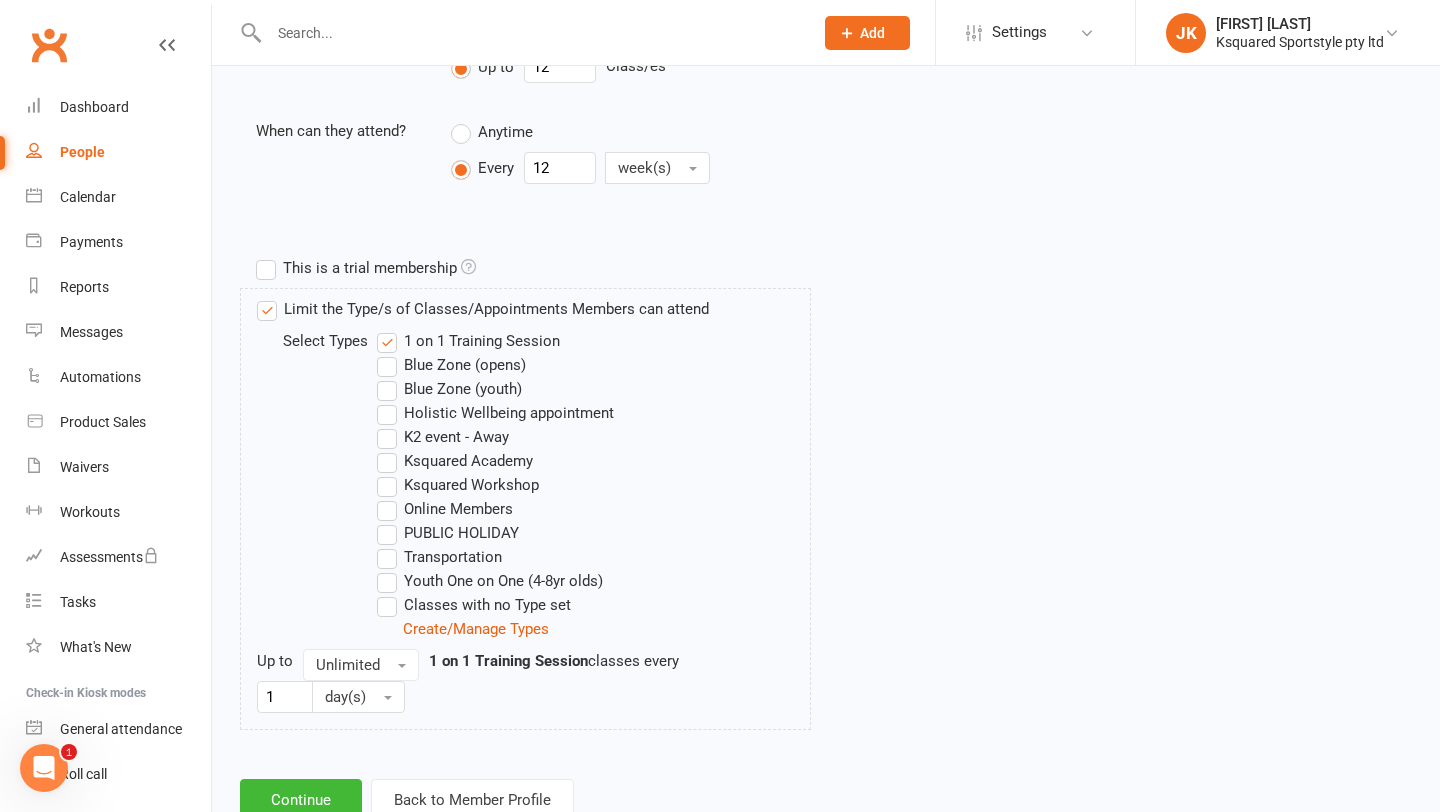scroll, scrollTop: 853, scrollLeft: 0, axis: vertical 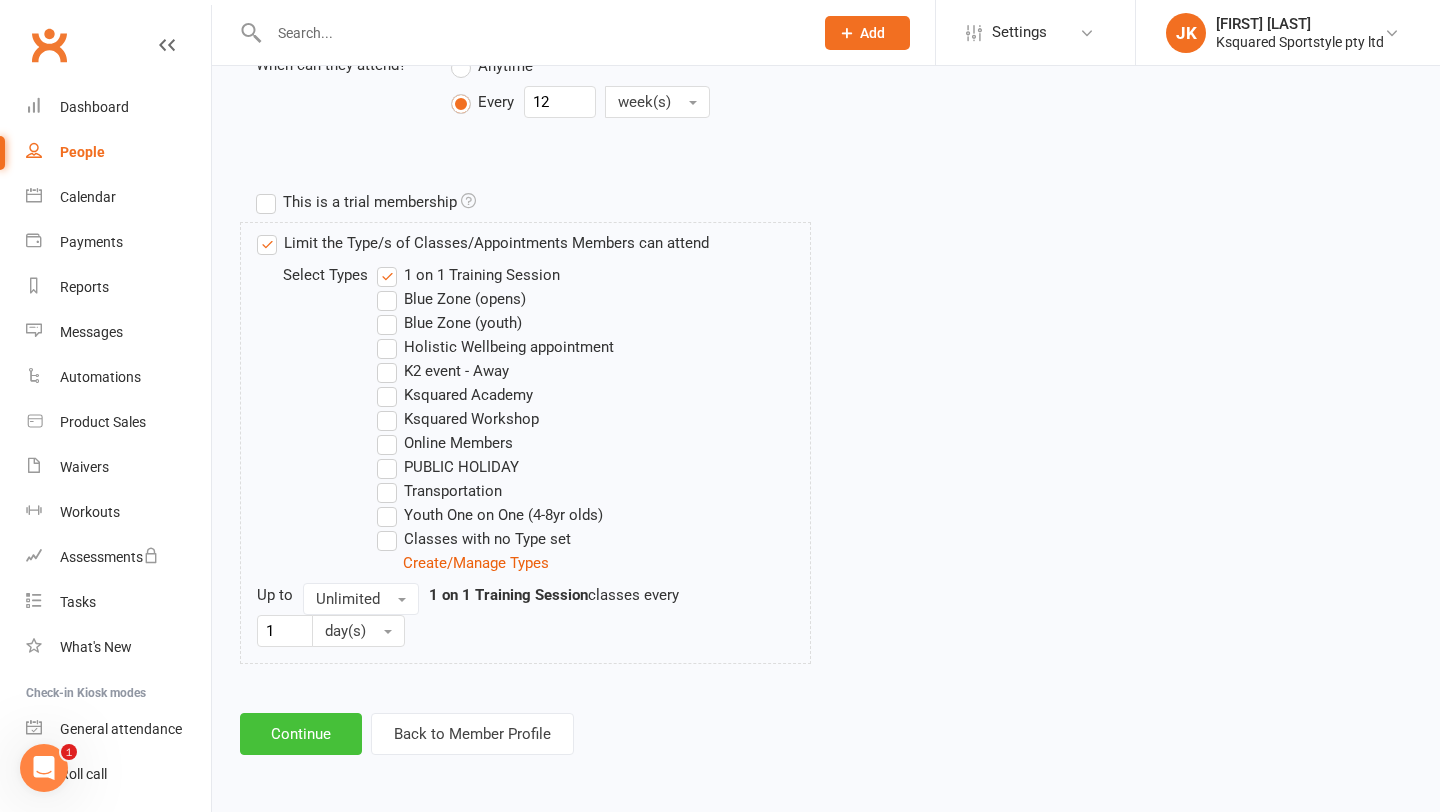click on "Continue" at bounding box center [301, 734] 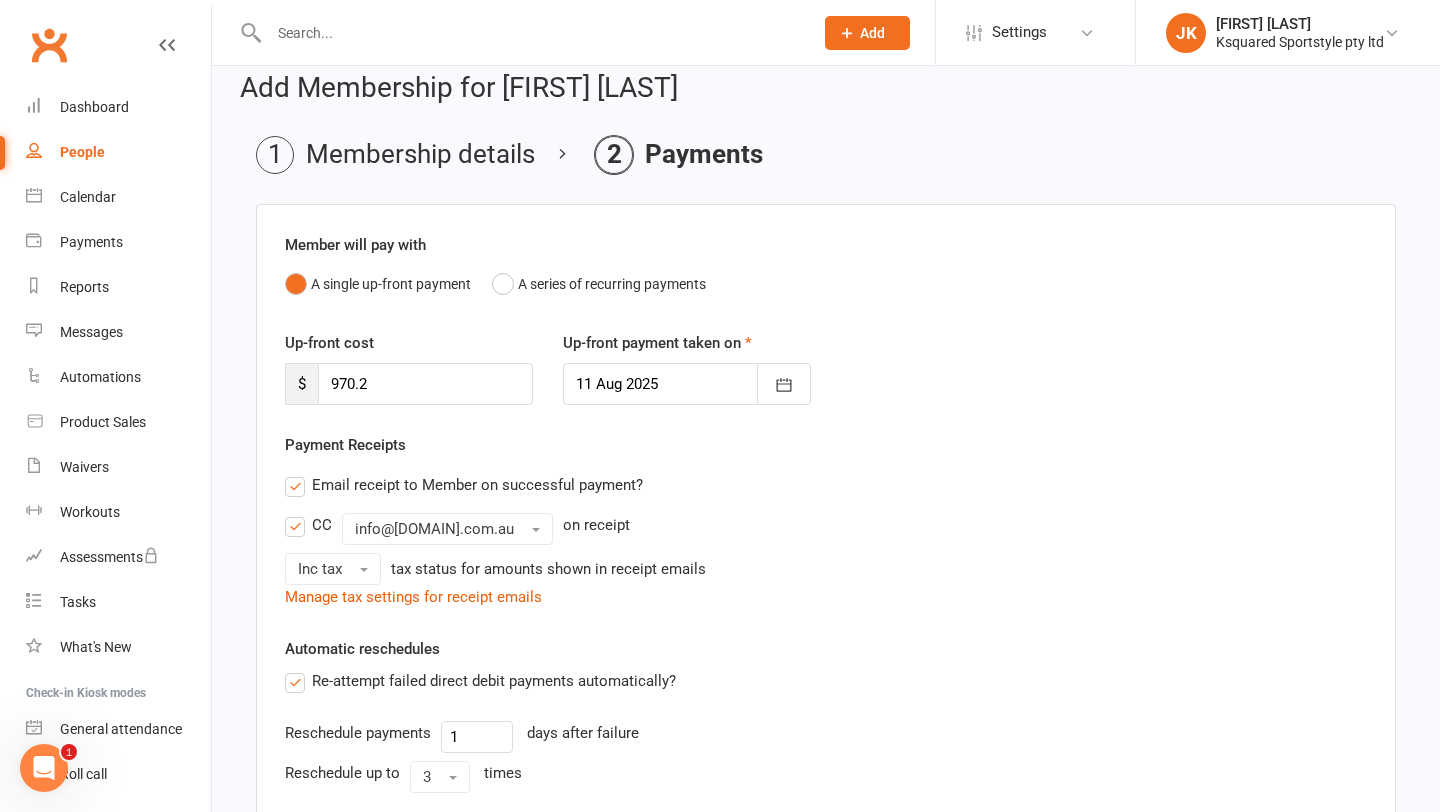 scroll, scrollTop: 0, scrollLeft: 0, axis: both 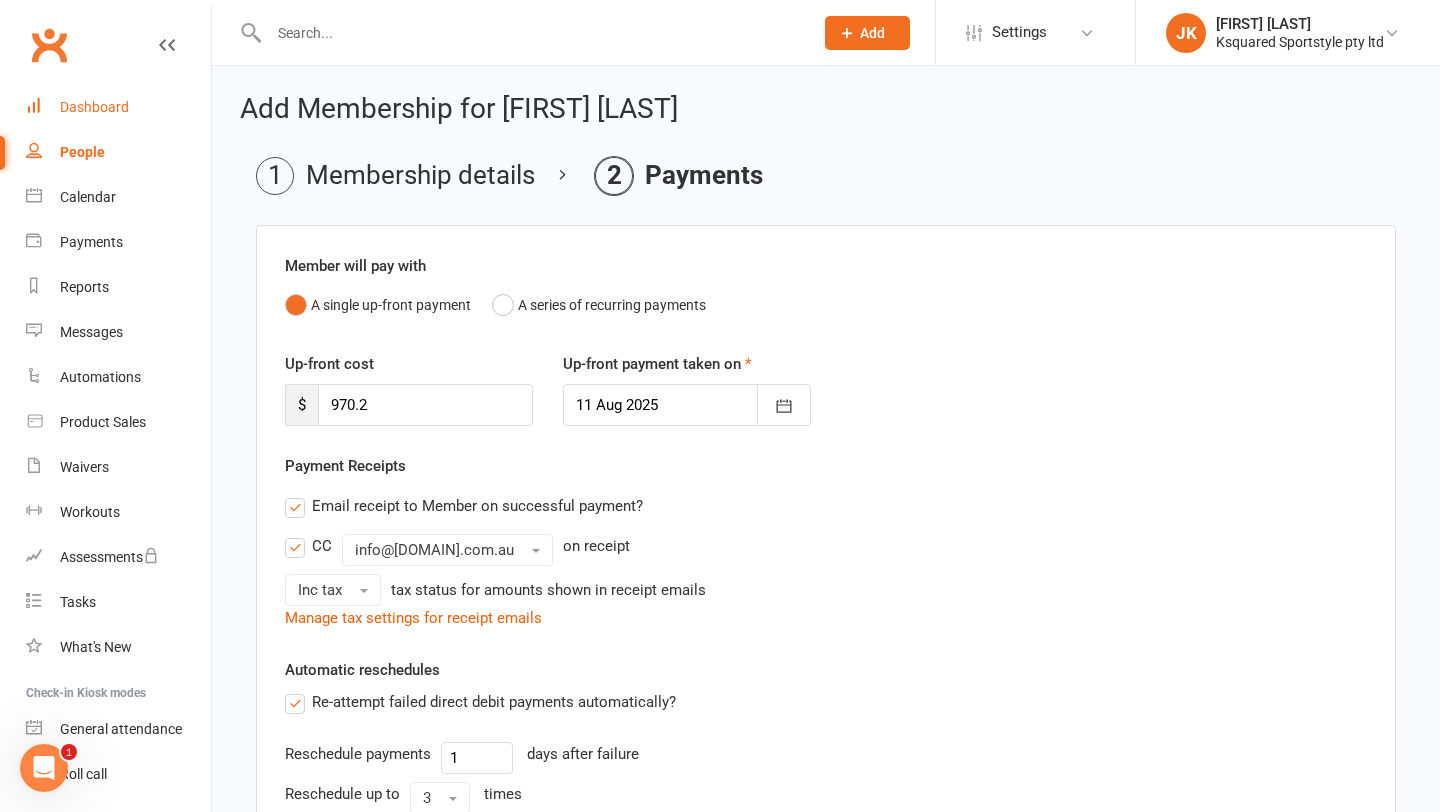 click on "Dashboard" at bounding box center [94, 107] 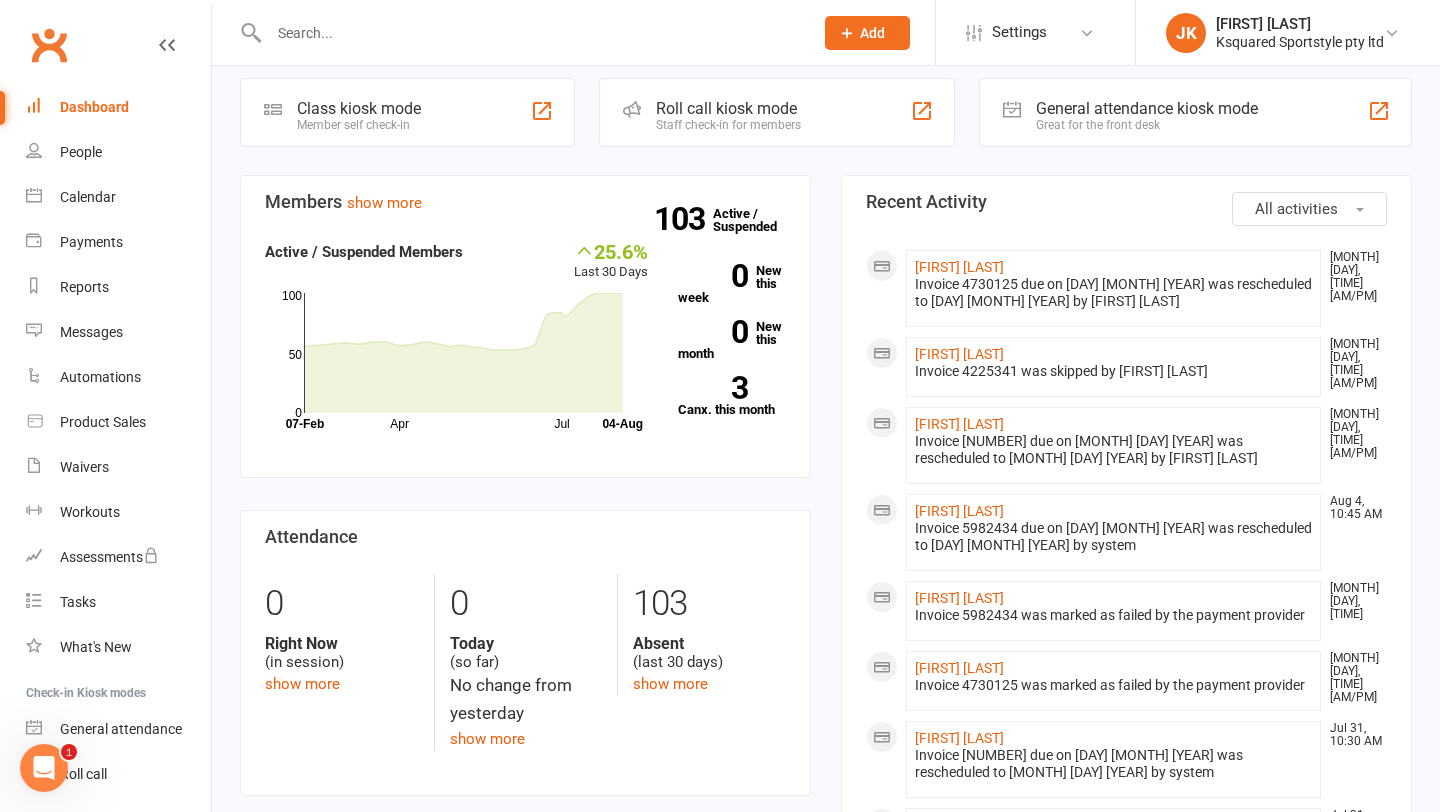 scroll, scrollTop: 0, scrollLeft: 0, axis: both 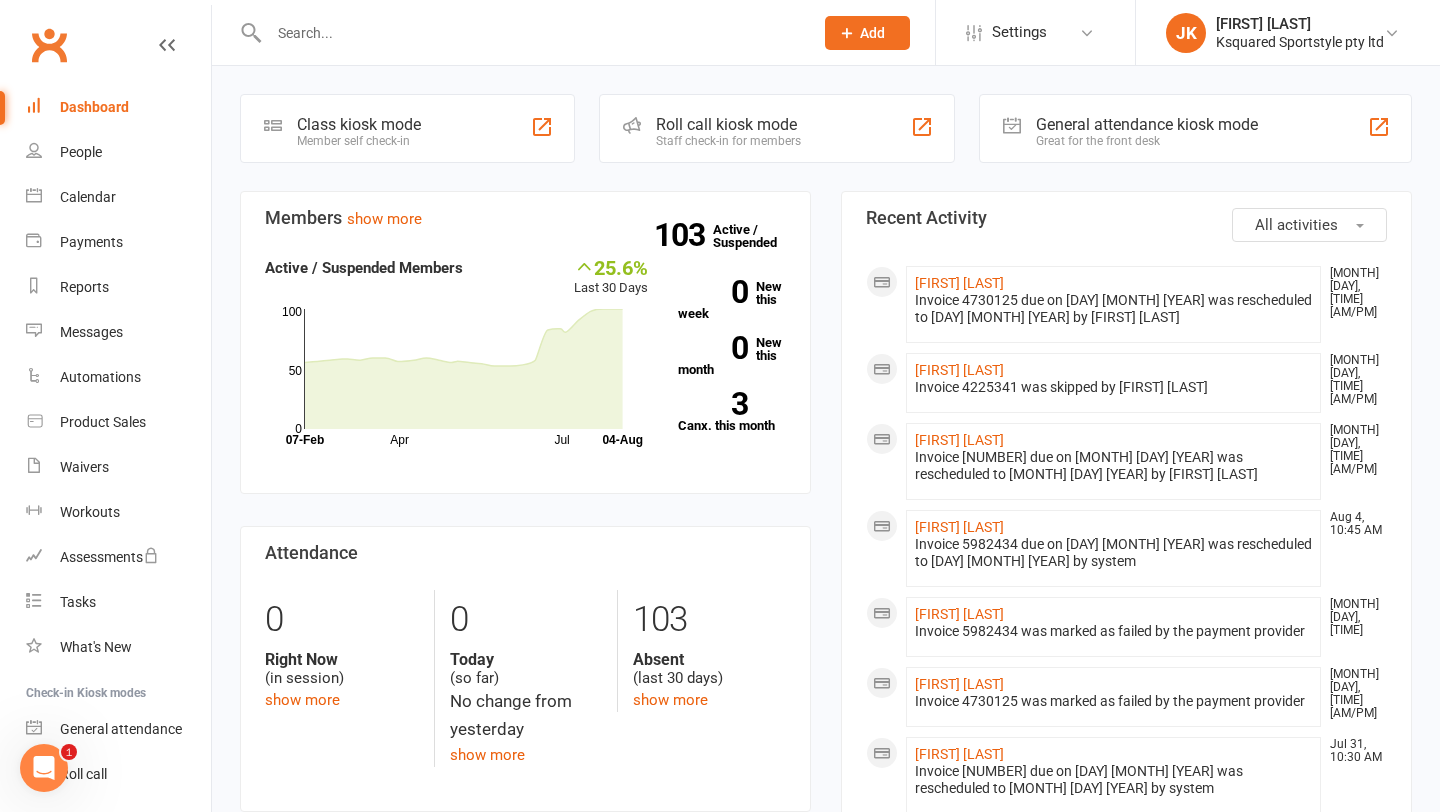click at bounding box center [531, 33] 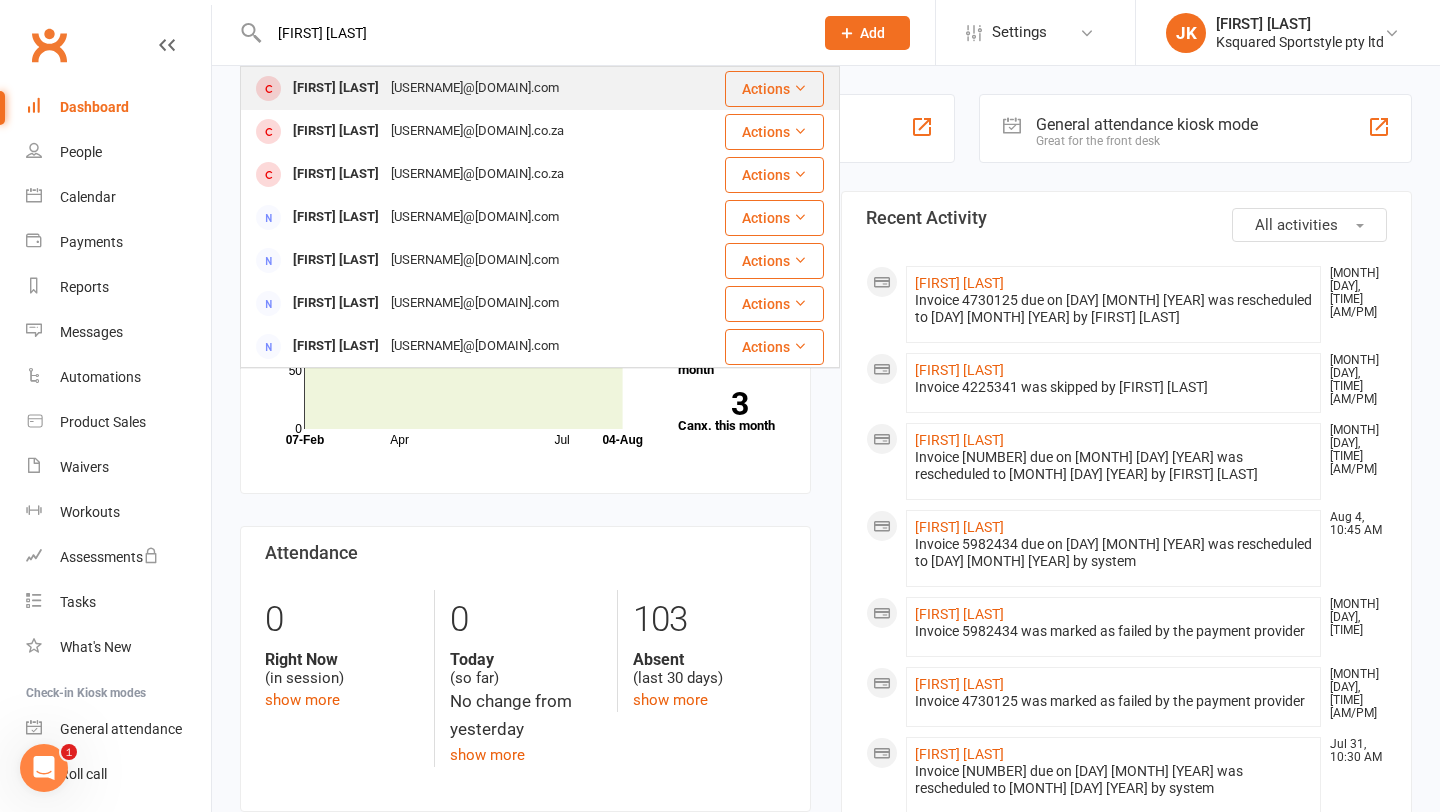 type on "[FIRST] [LAST]" 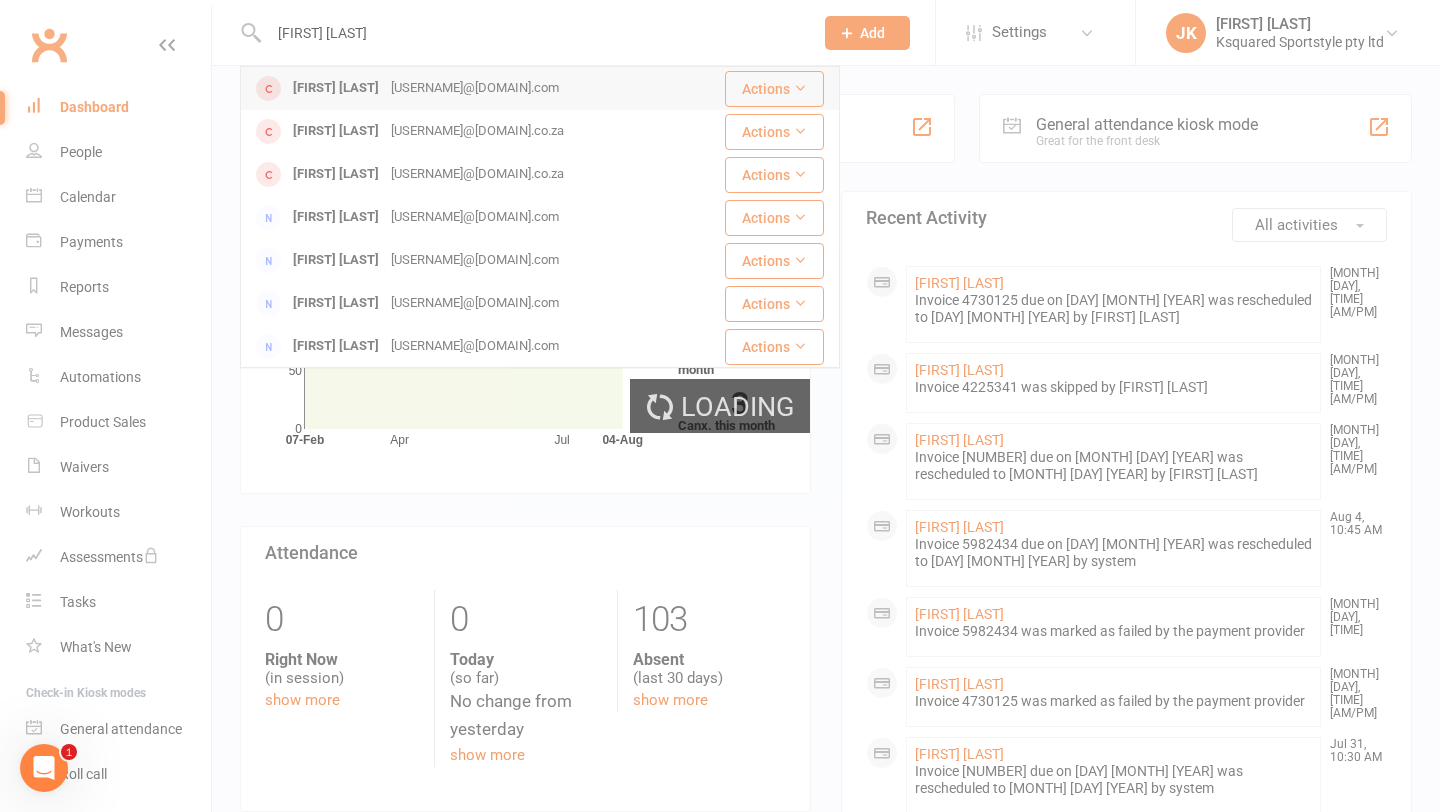type 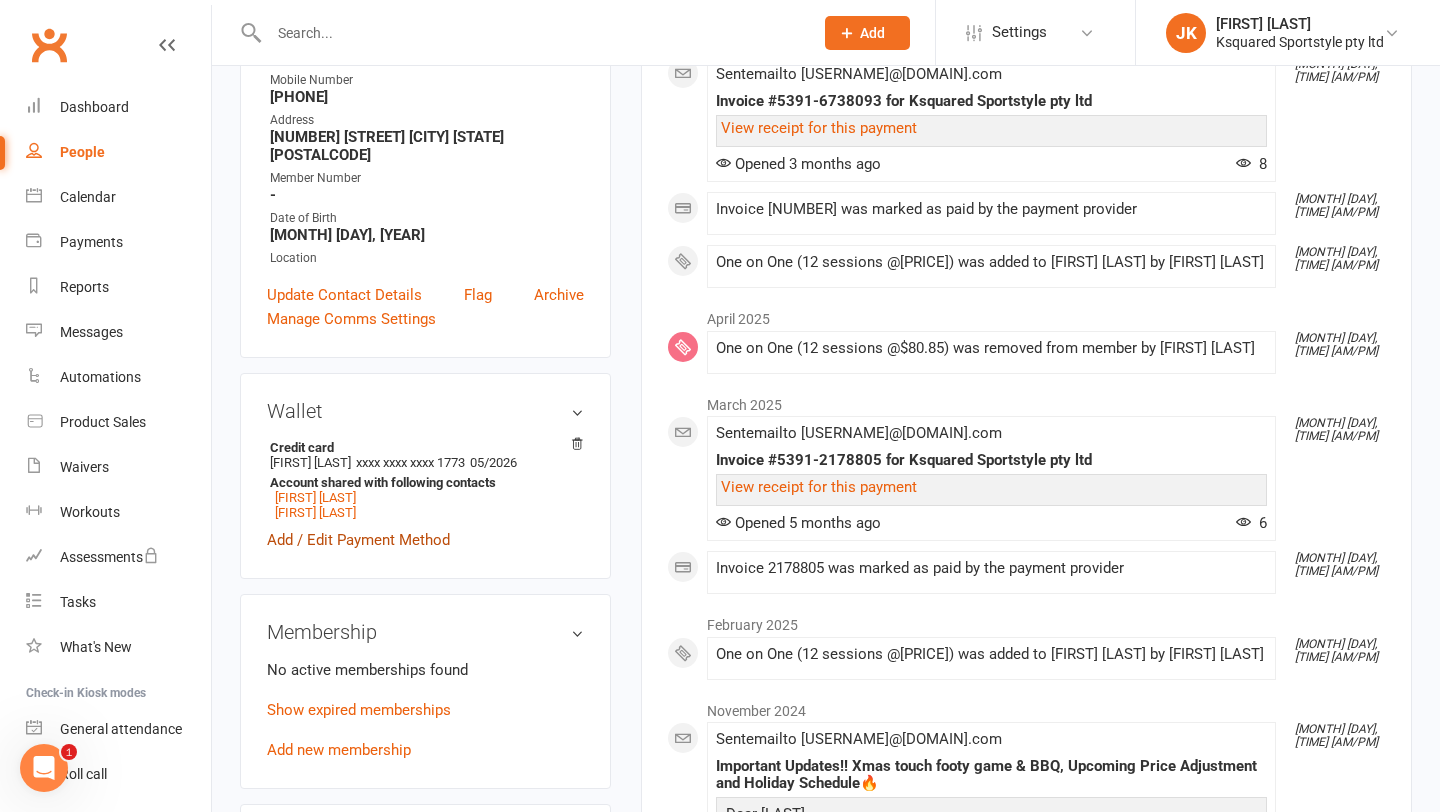 scroll, scrollTop: 409, scrollLeft: 0, axis: vertical 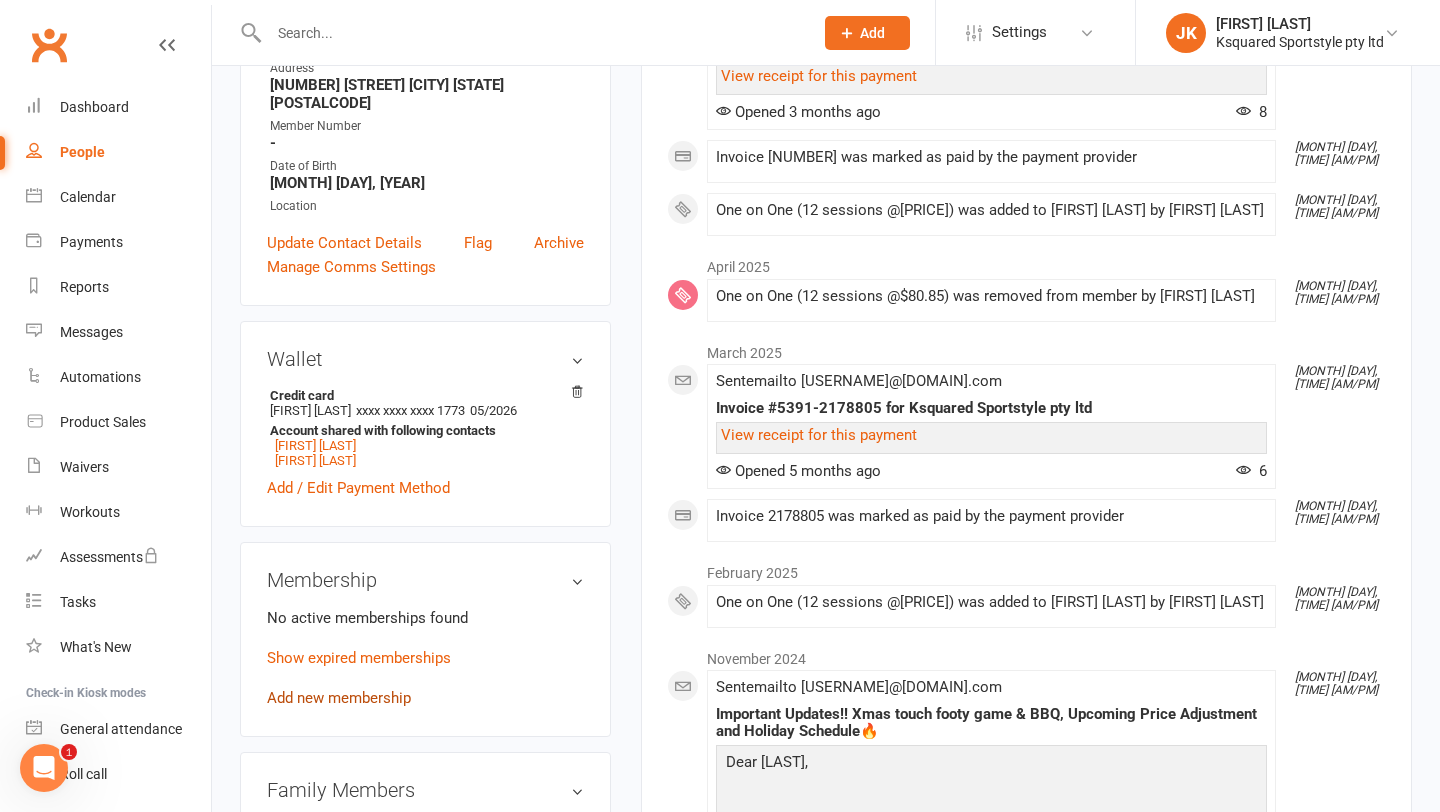 click on "Add new membership" at bounding box center (339, 698) 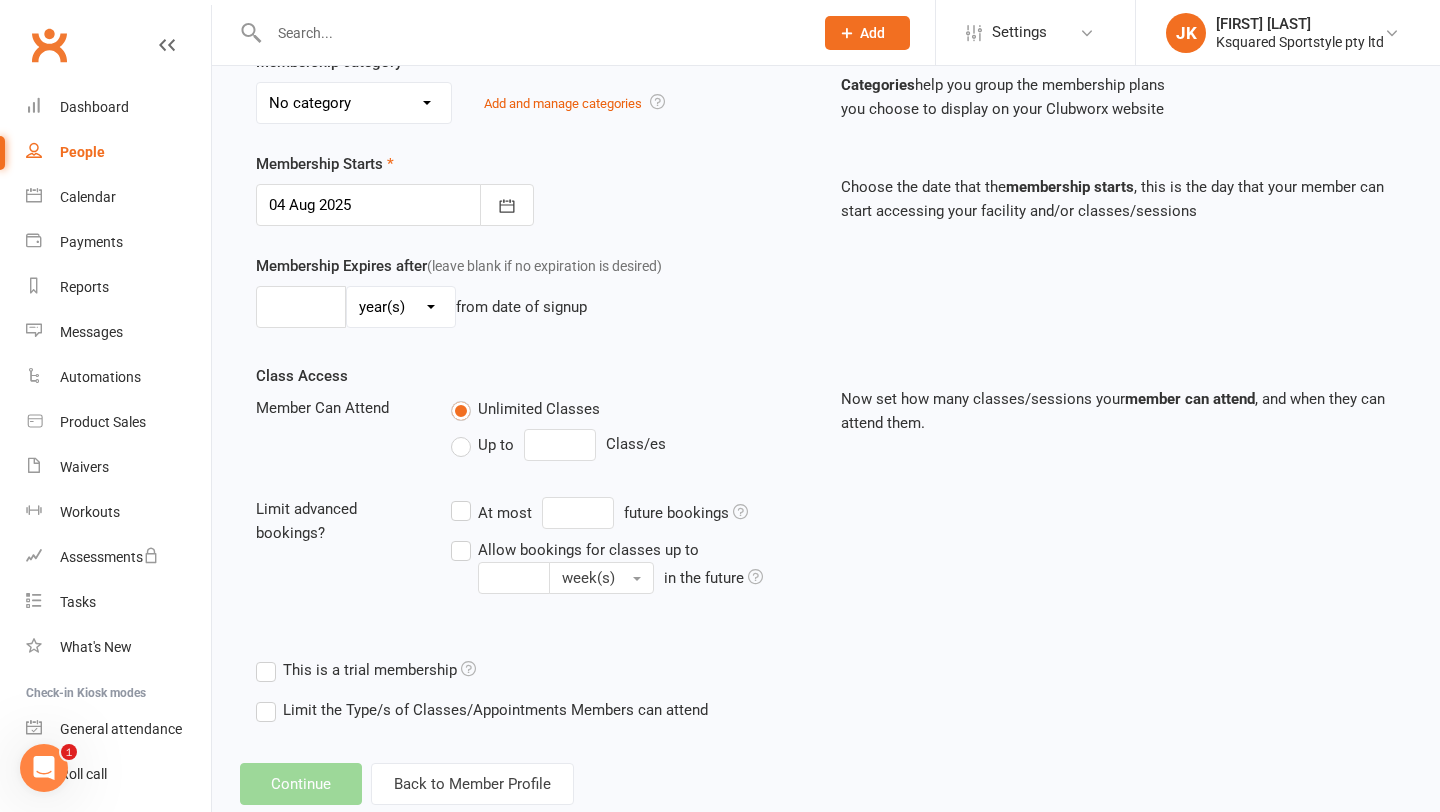 scroll, scrollTop: 0, scrollLeft: 0, axis: both 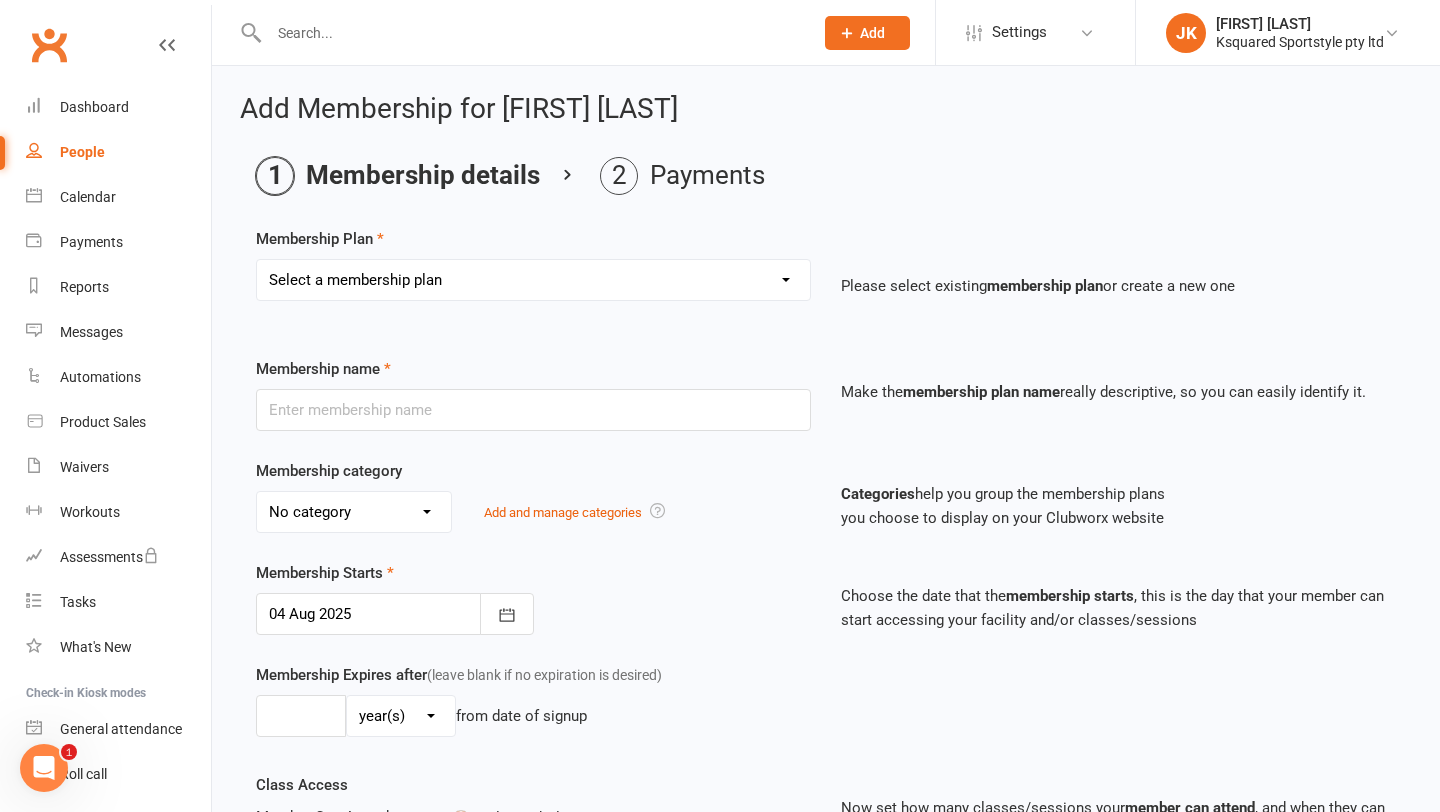 click on "Select a membership plan Create new Membership Plan Ksquared Academy Annual Membership (4 terms) Ksquared Academy 1 Term Membership Ksquared Academy (*4 term annual member) 1 // 1 on 1 session a week @ ([FREQUENCY]) 1-1 session//payment every 4 weeks (ongoing) 1 Believe - Hoodie 1 off Session Youths 1 session - Youth S&C & open Gym 7 day FREE TRIAL Group/ 3 people training (6 sessions @[PRICE] - bulk pay) Group/ 3 people training (at least 24 sessions @[PRICE] - weekly pay) Group//4 people training (6 sessions @[PRICE]c each - separate payment) Group/ 4 people training (at least 24 sessions @[PRICE] - weekly pay) Group/ 5 people training (6 sessions @[PRICE] - bulk pay) Group/ 5 people training (at least 24 sessions @[PRICE] - weekly pay) K2 Clinic - 1 day - [DAY] [DAYNUM]th K2 Clinic - 2 day's - [DAYNUM]th & [DAYNUM]th of [MONTH] Ksquared Sponsored Online Truecoach program Pair/ 2 people training (6 sessions @[PRICE] - bulk pay) Pair/ 2 people training (at least 24 sessions @[PRICE] - weekly pay) K2 & Renegades Touch Clinic One off//One-One session" at bounding box center (533, 280) 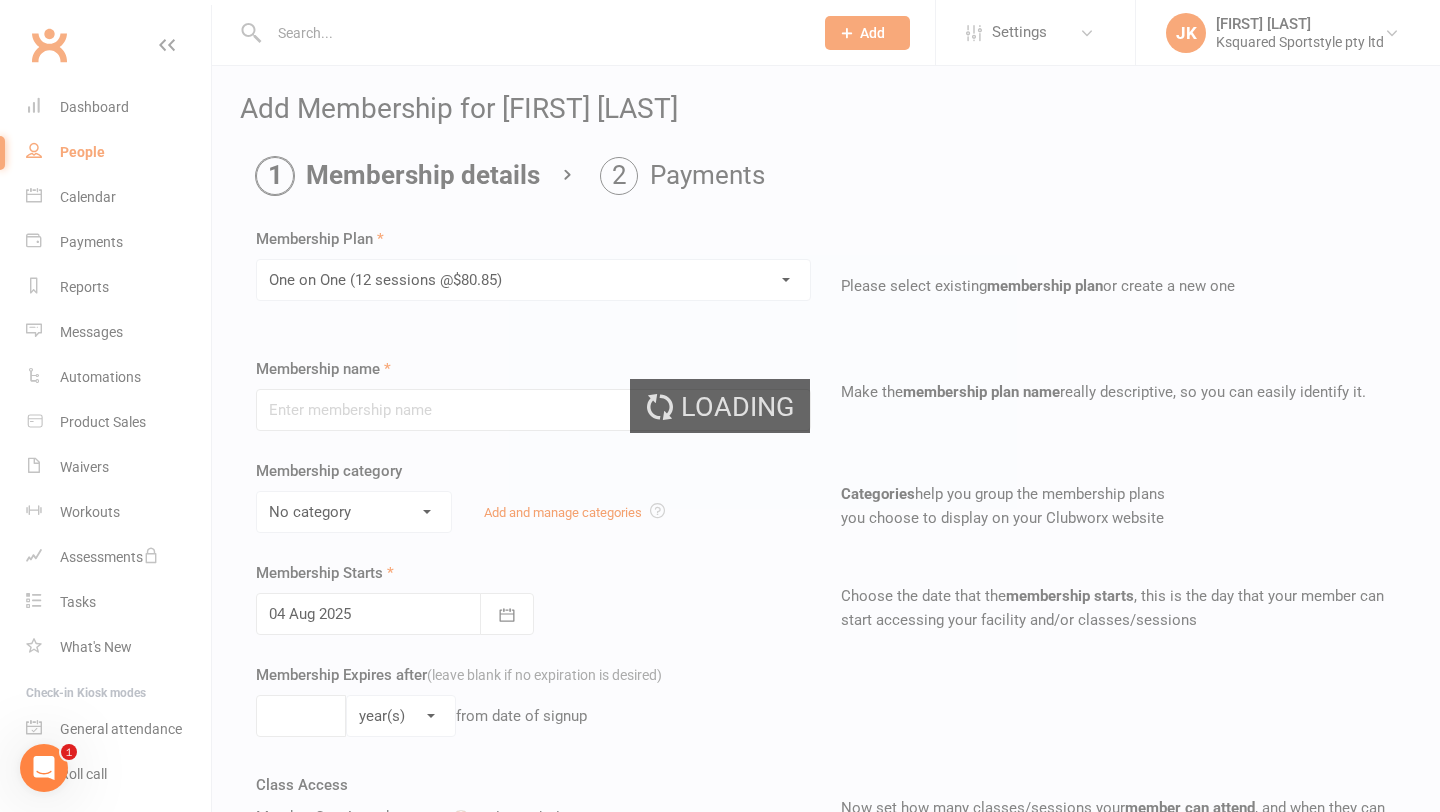 type on "One on One  (12 sessions @$80.85)" 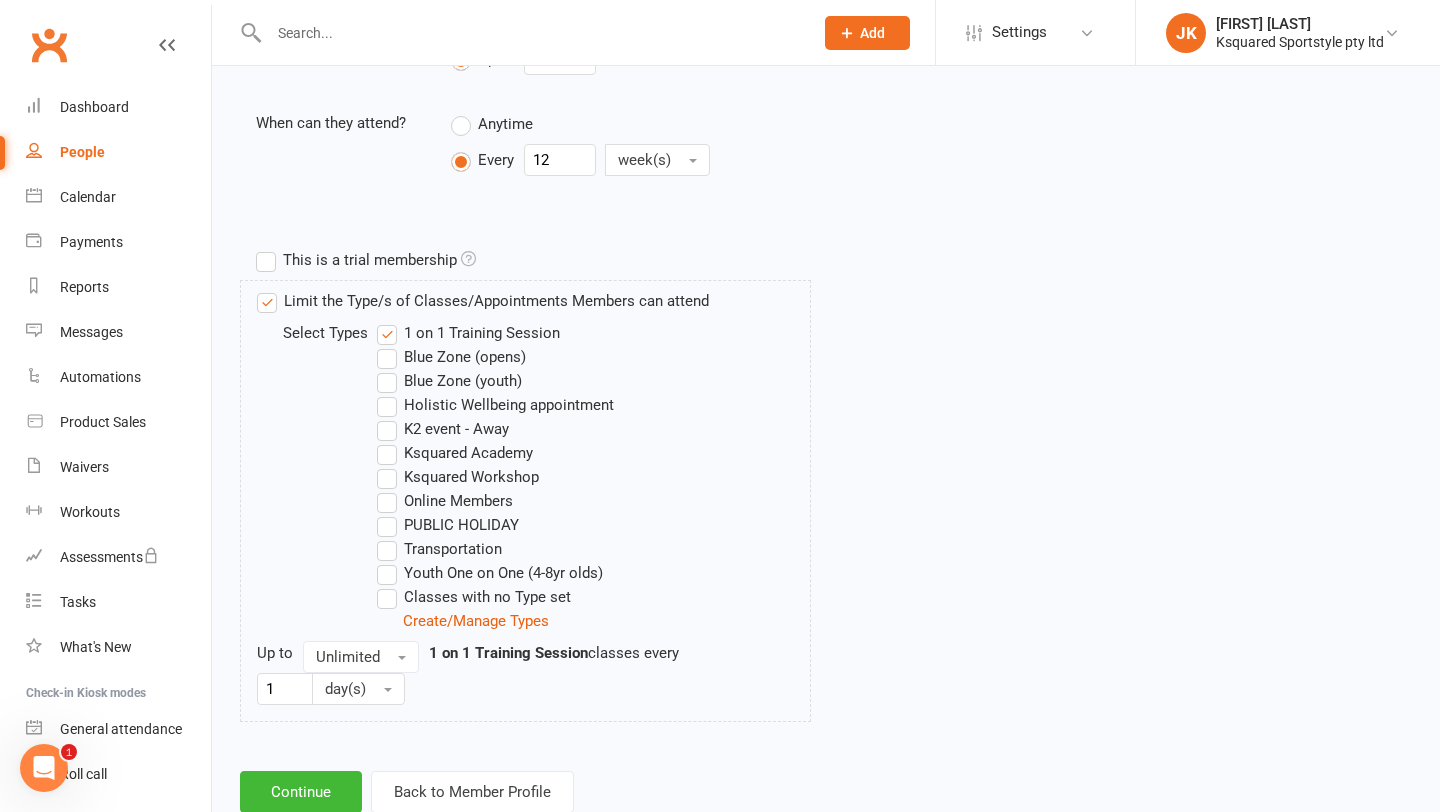 scroll, scrollTop: 853, scrollLeft: 0, axis: vertical 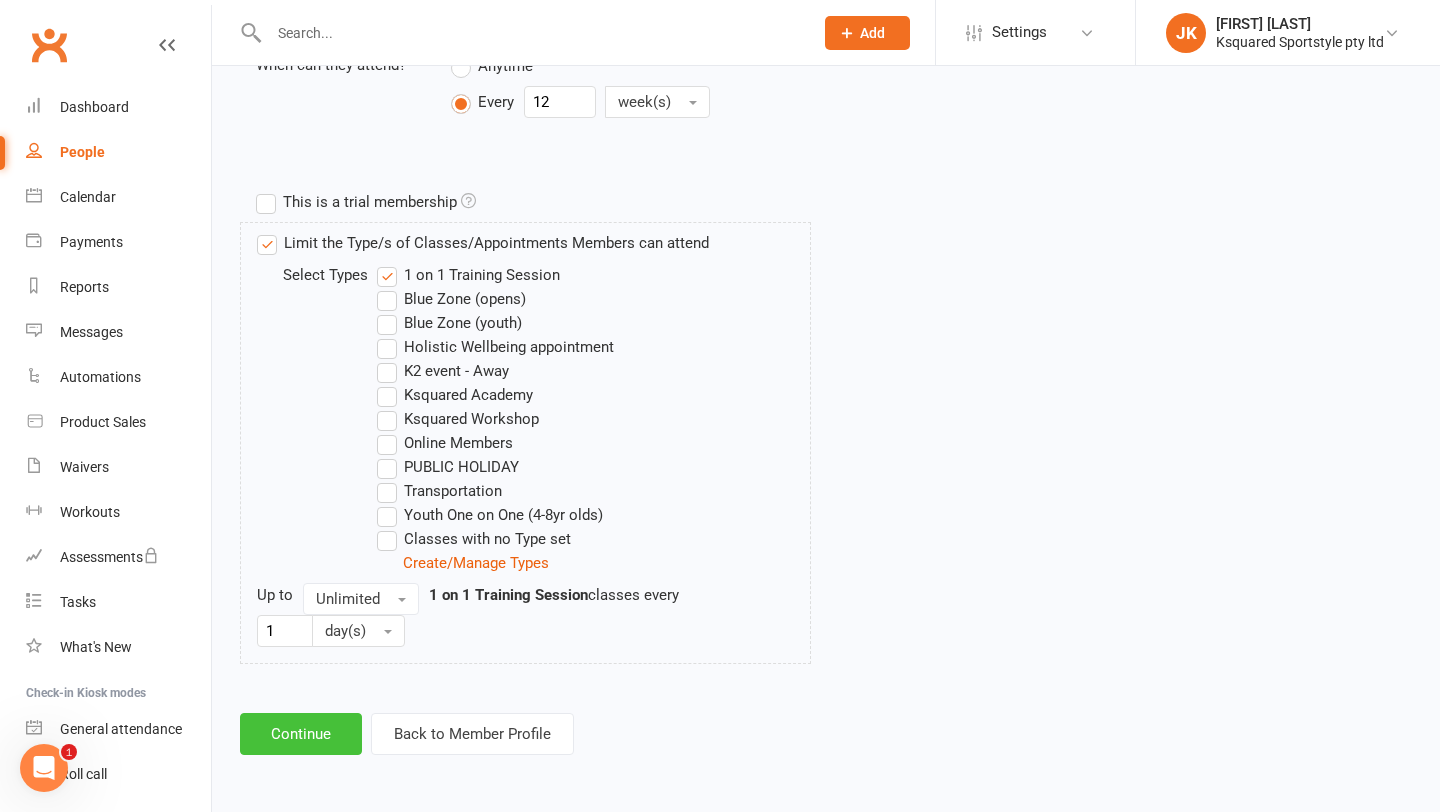 click on "Continue" at bounding box center (301, 734) 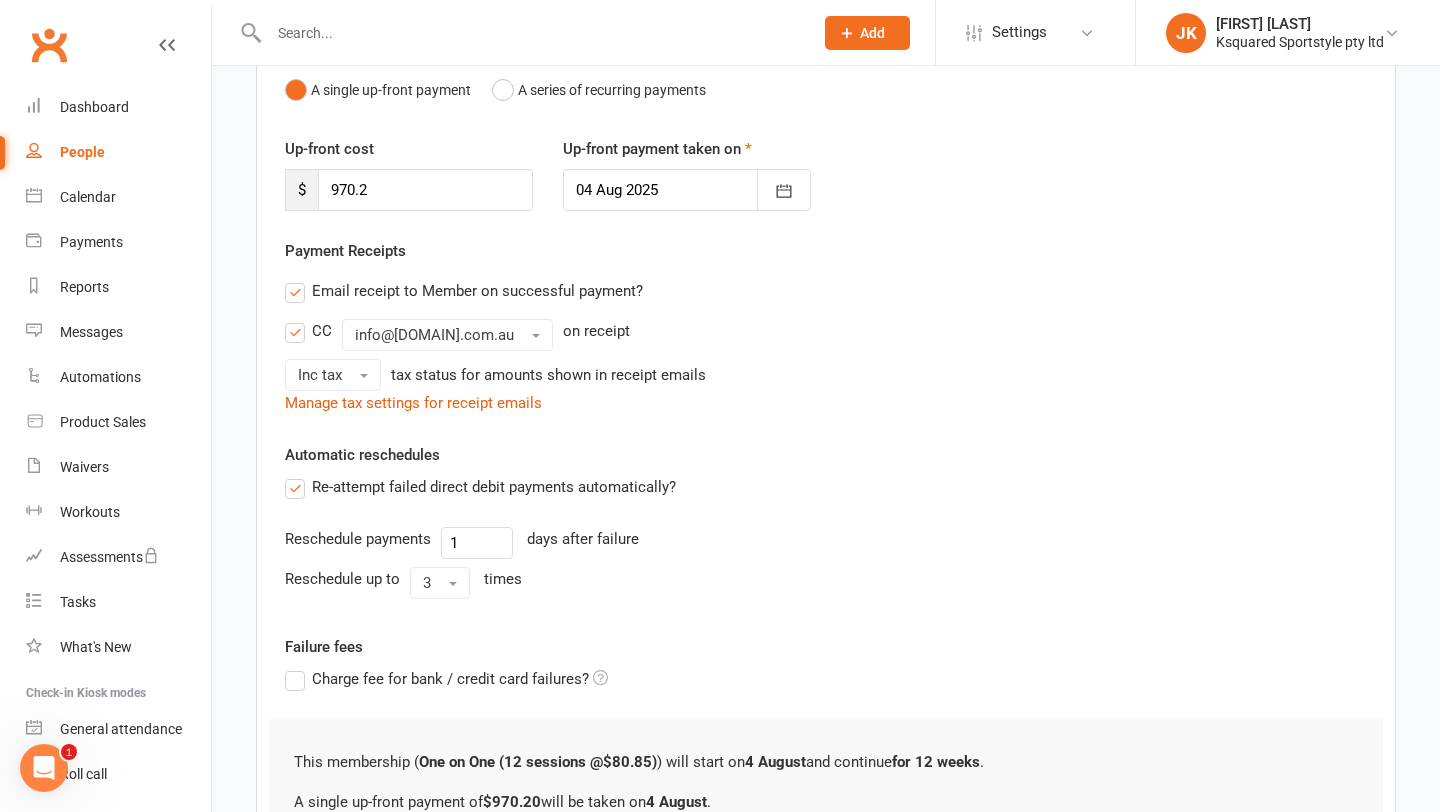 scroll, scrollTop: 437, scrollLeft: 0, axis: vertical 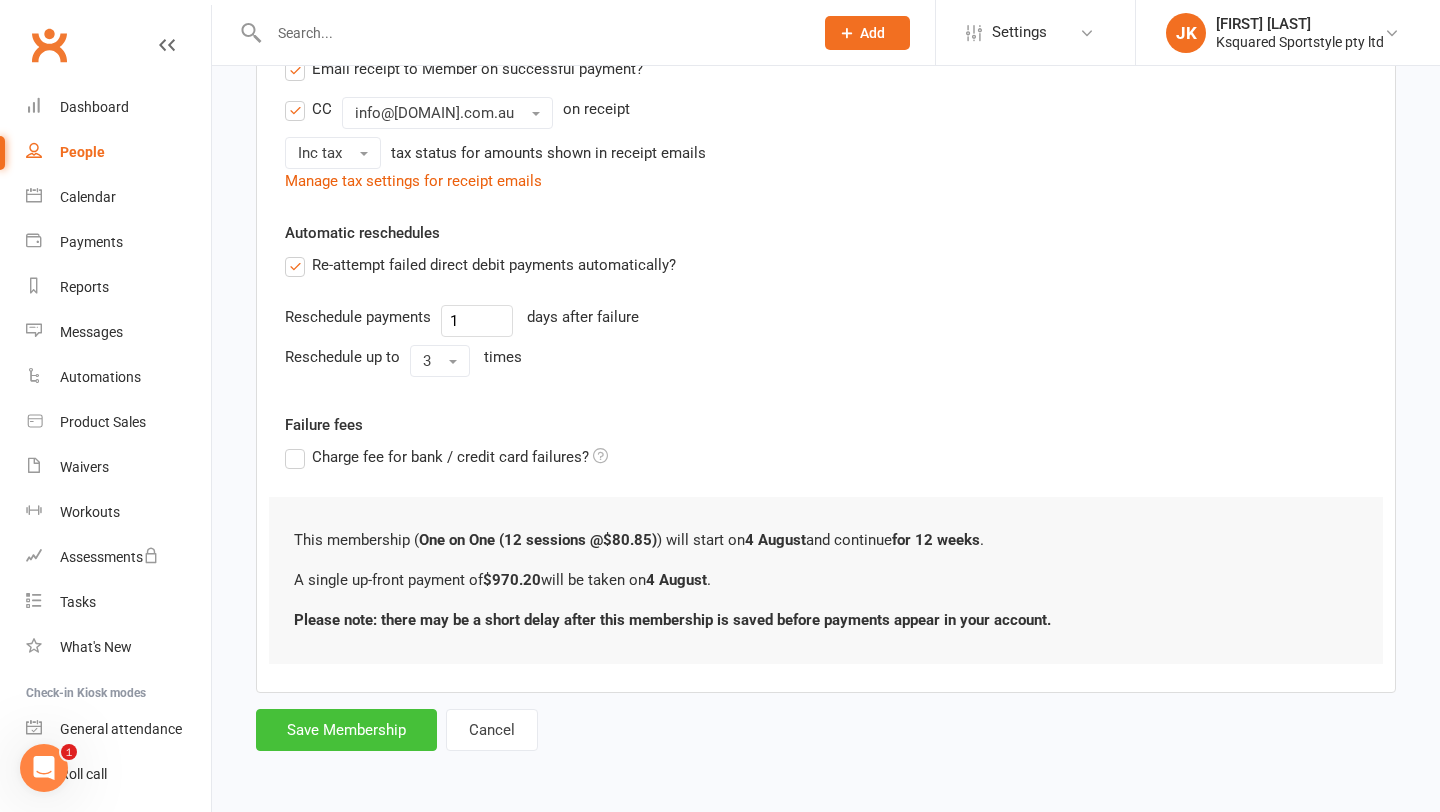 click on "Save Membership" at bounding box center (346, 730) 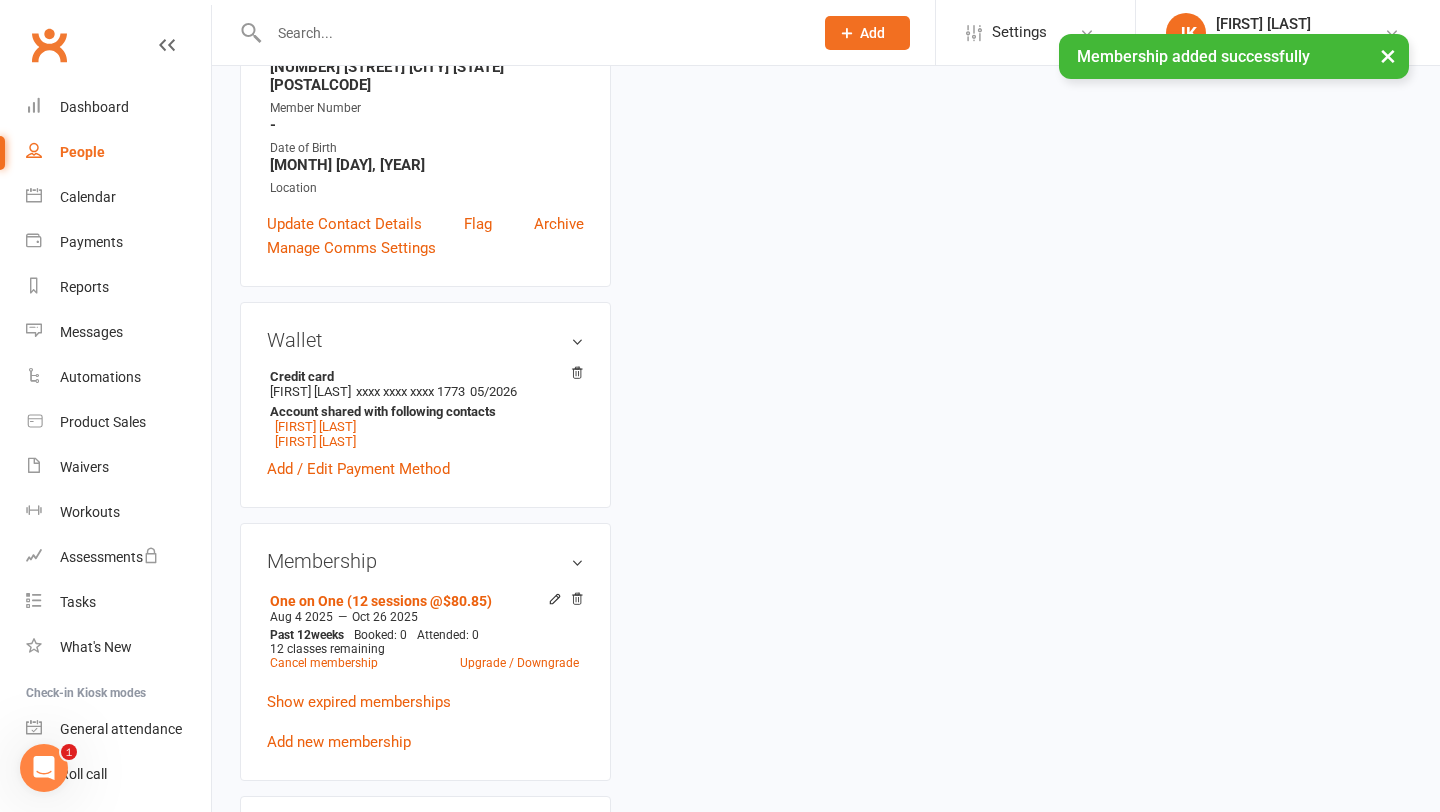 scroll, scrollTop: 0, scrollLeft: 0, axis: both 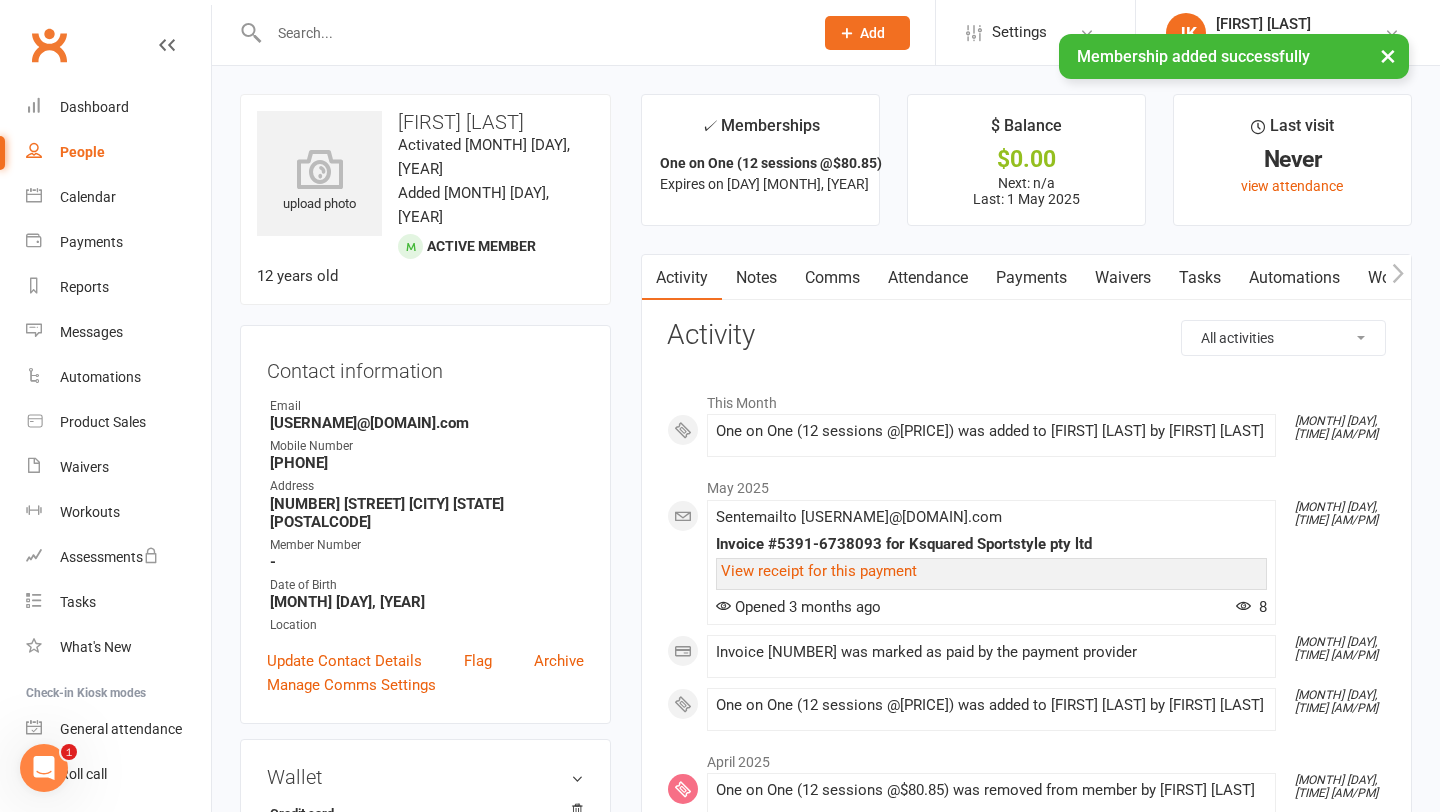 click on "Payments" at bounding box center (1031, 278) 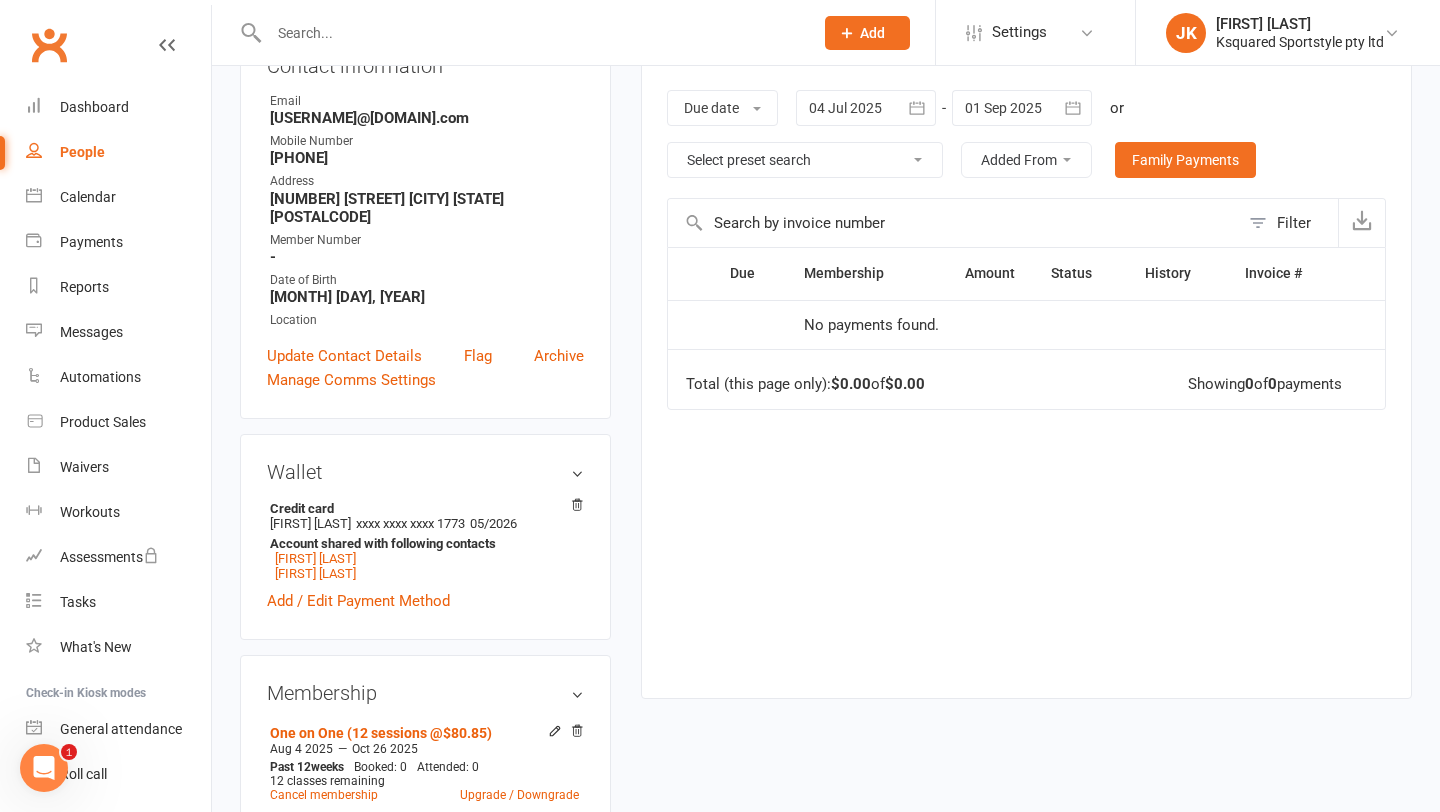scroll, scrollTop: 348, scrollLeft: 0, axis: vertical 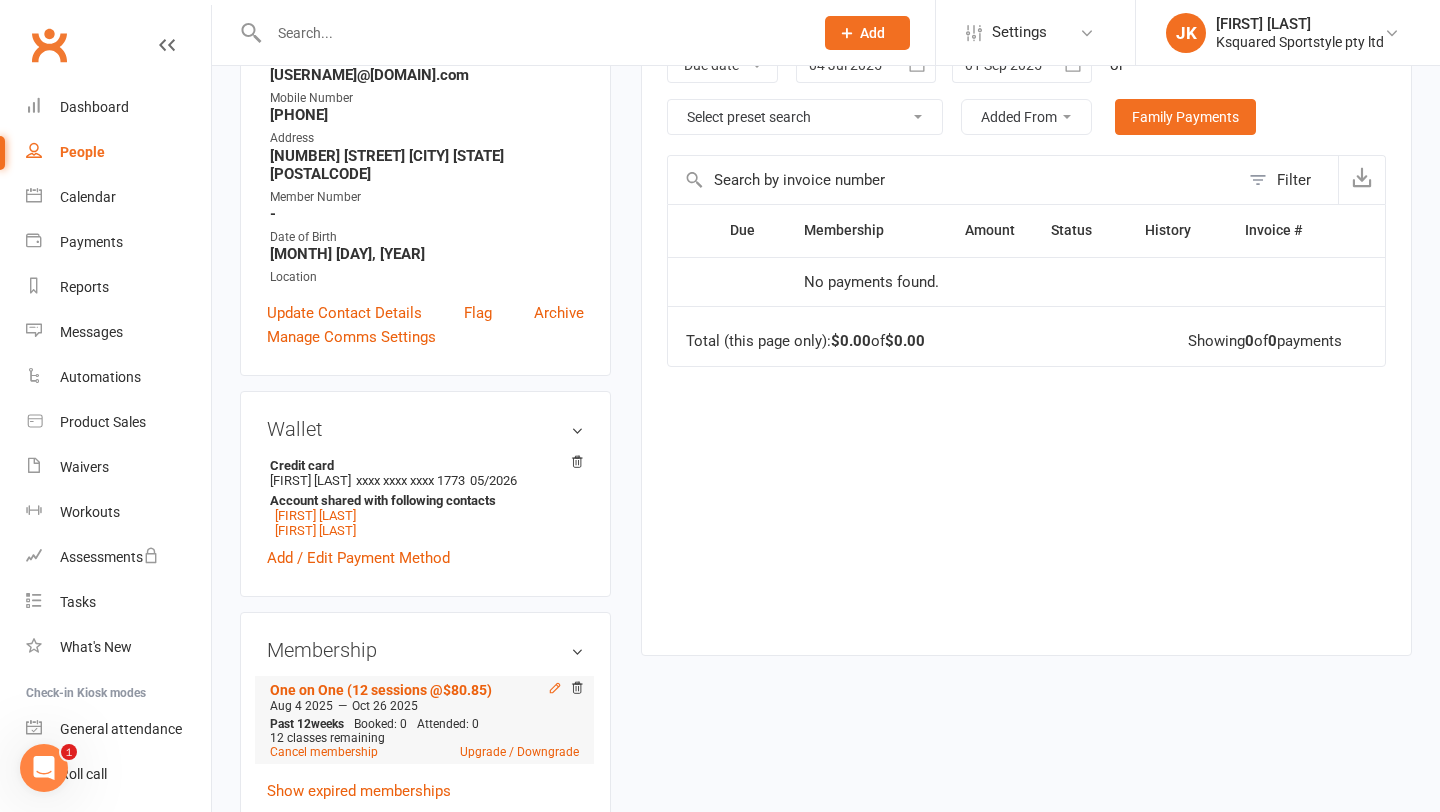 click 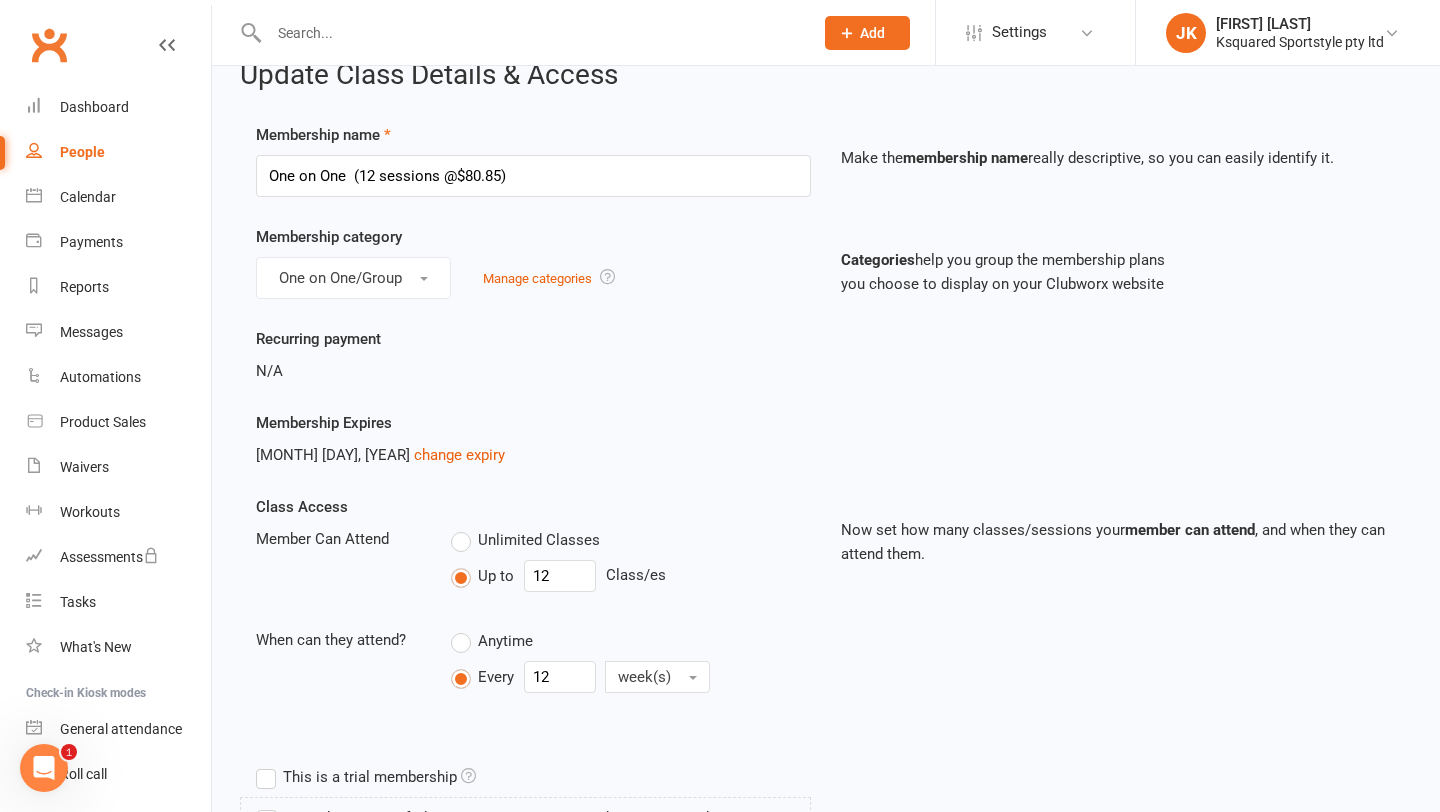 scroll, scrollTop: 0, scrollLeft: 0, axis: both 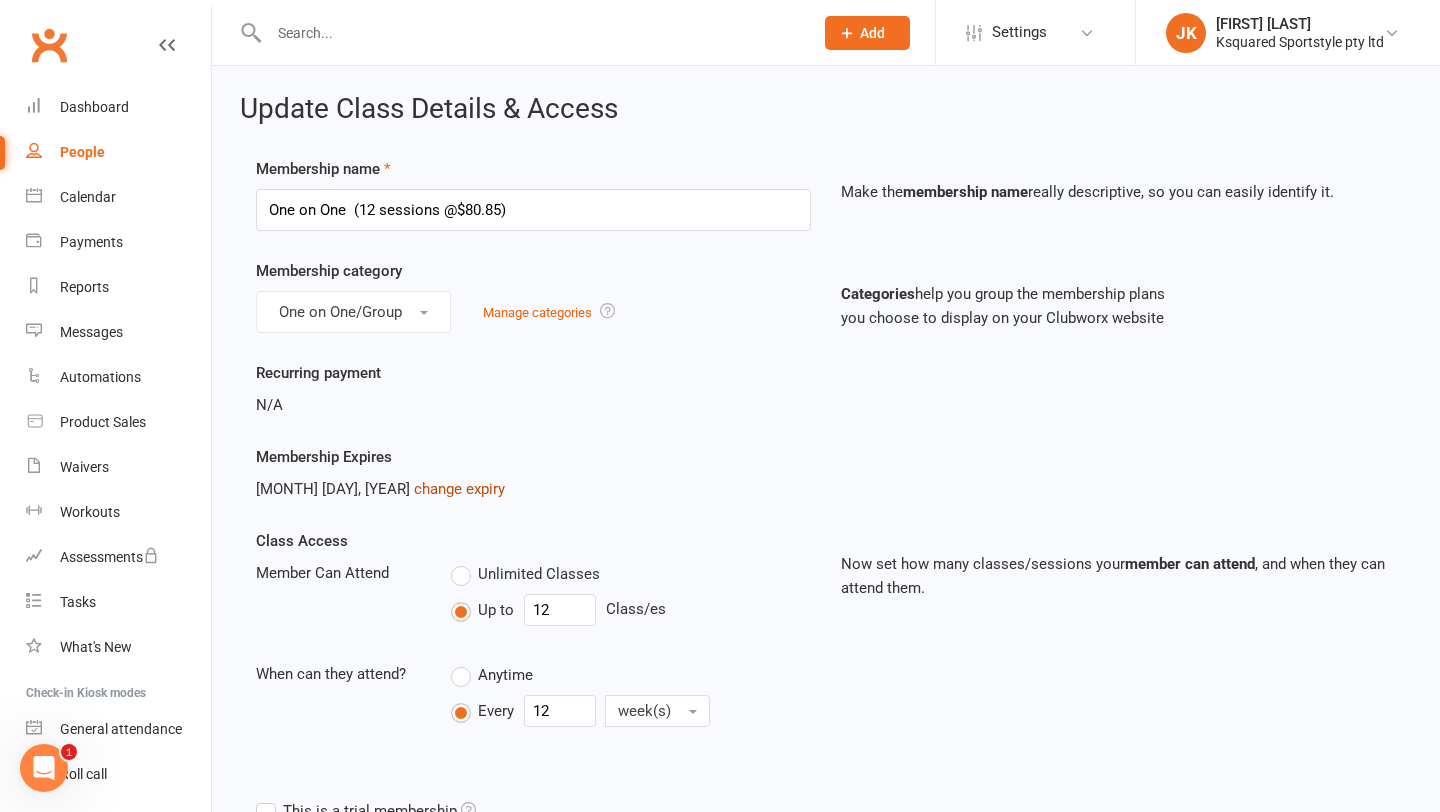 click on "change expiry" at bounding box center (459, 489) 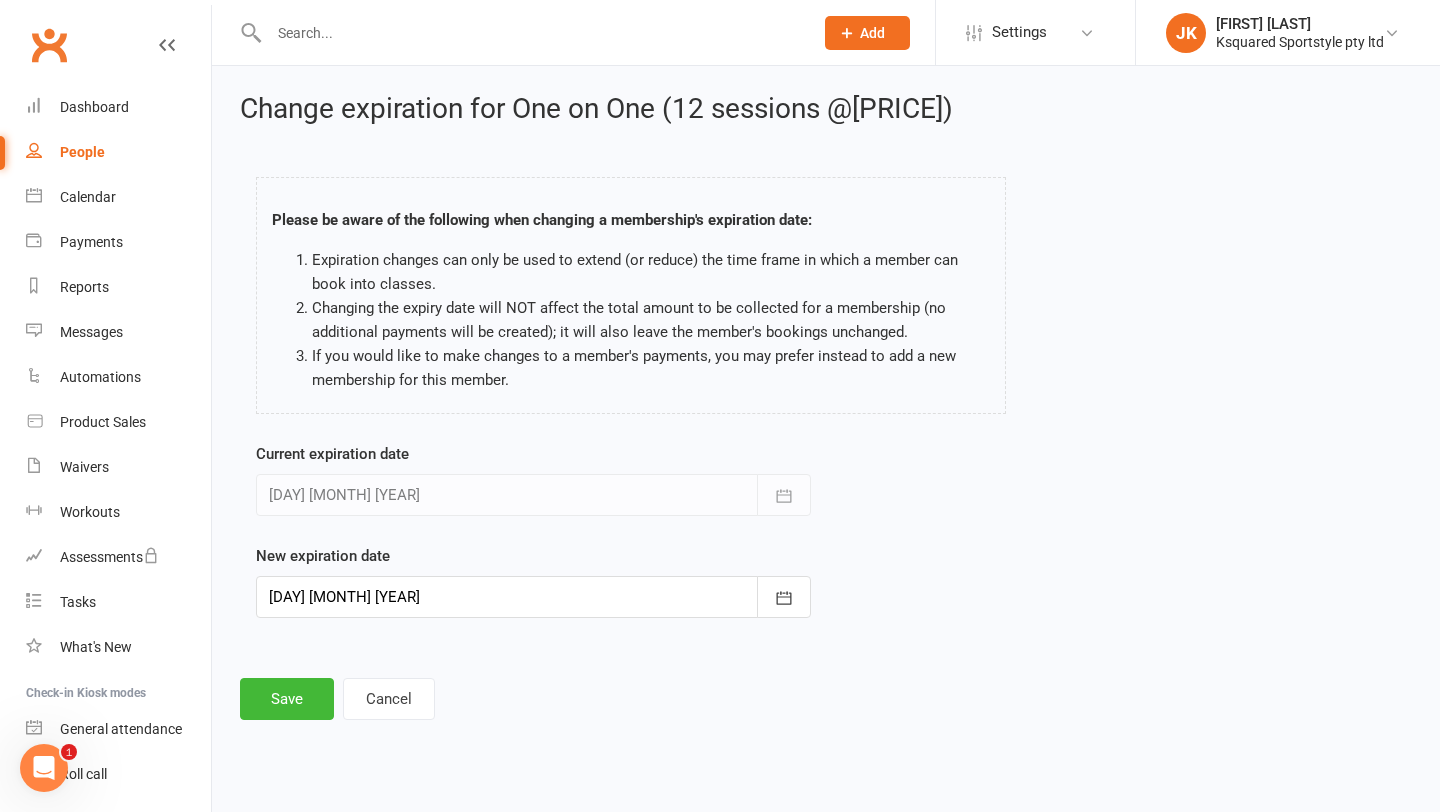 click on "Clubworx" at bounding box center [105, 57] 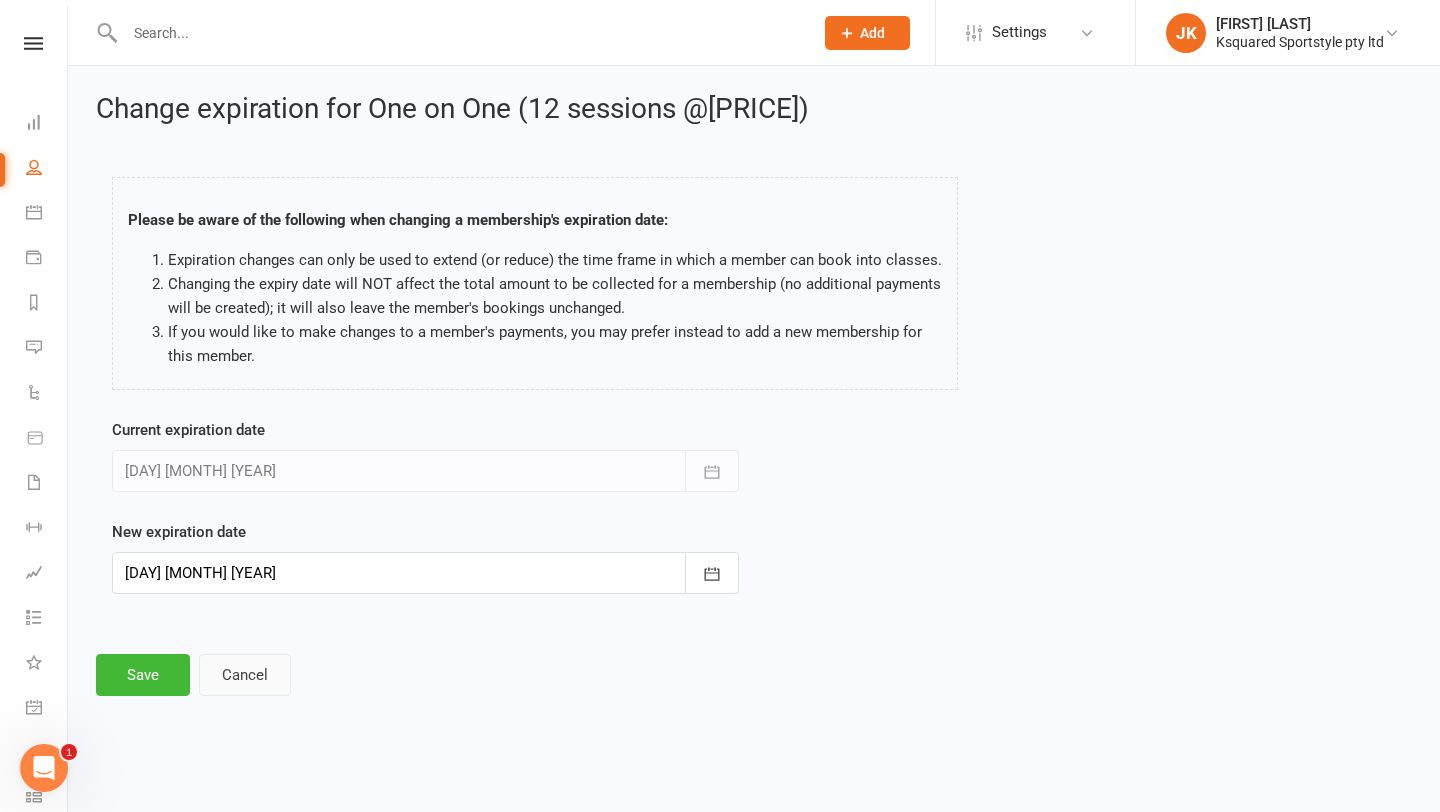 click on "Cancel" at bounding box center (245, 675) 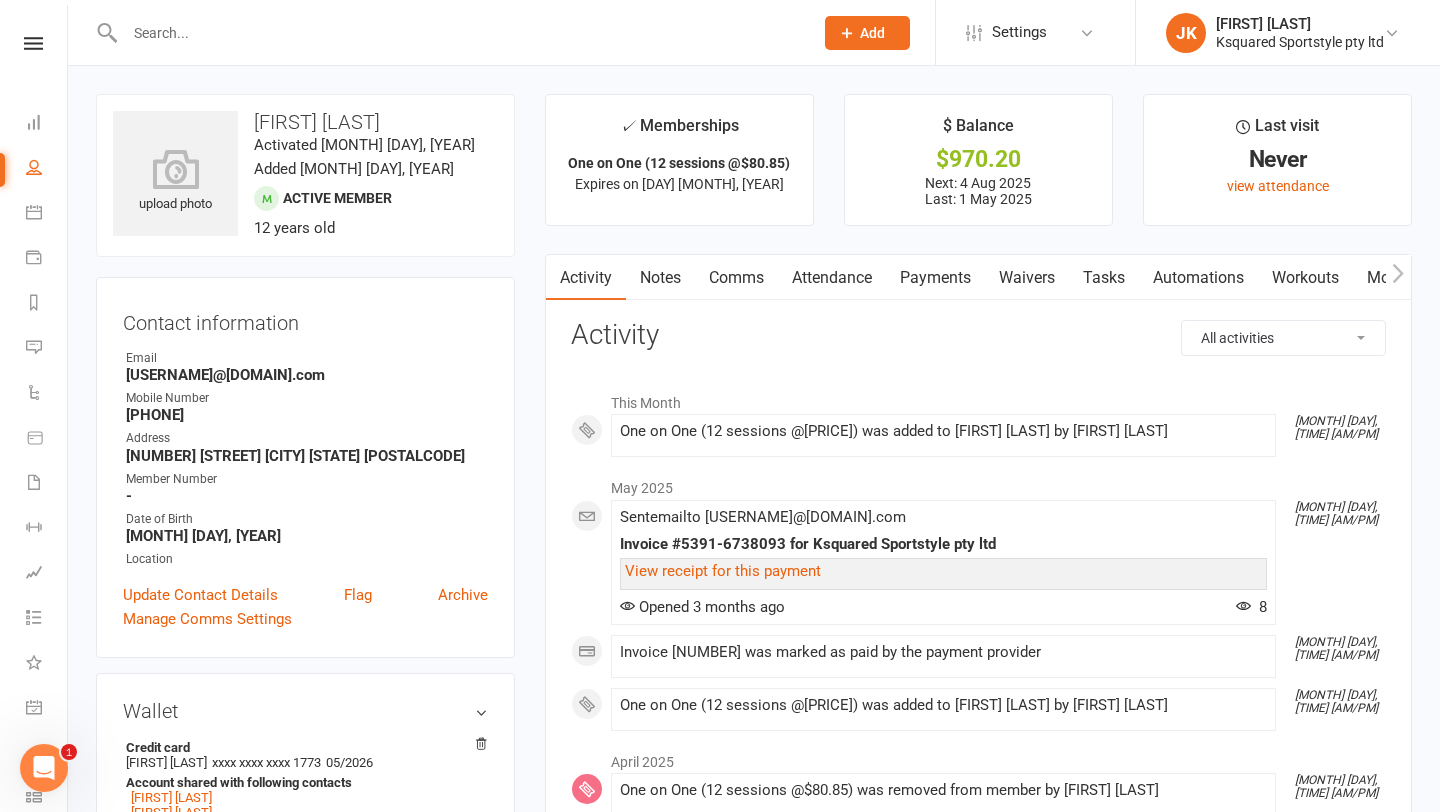 click on "Payments" at bounding box center [935, 278] 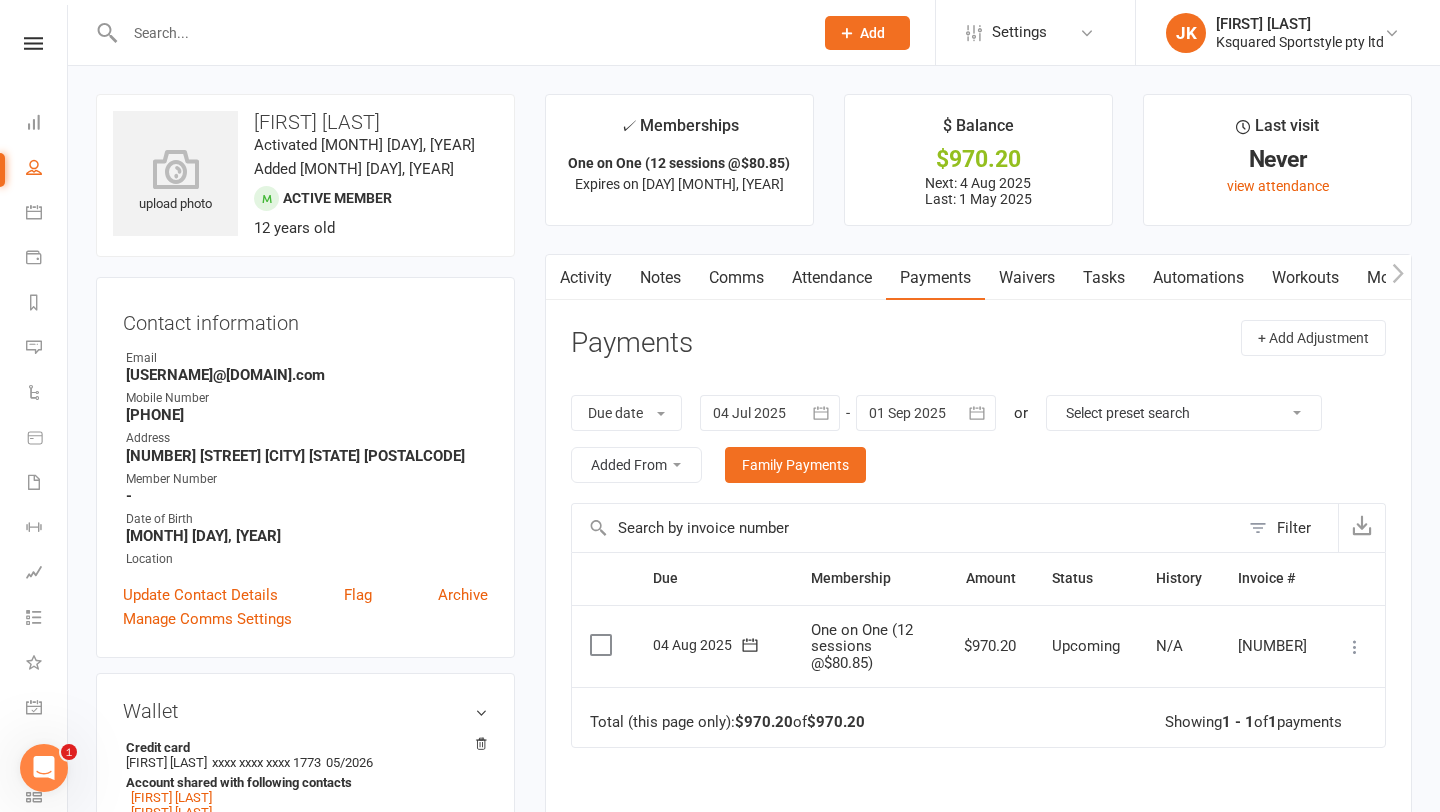 click at bounding box center (1355, 647) 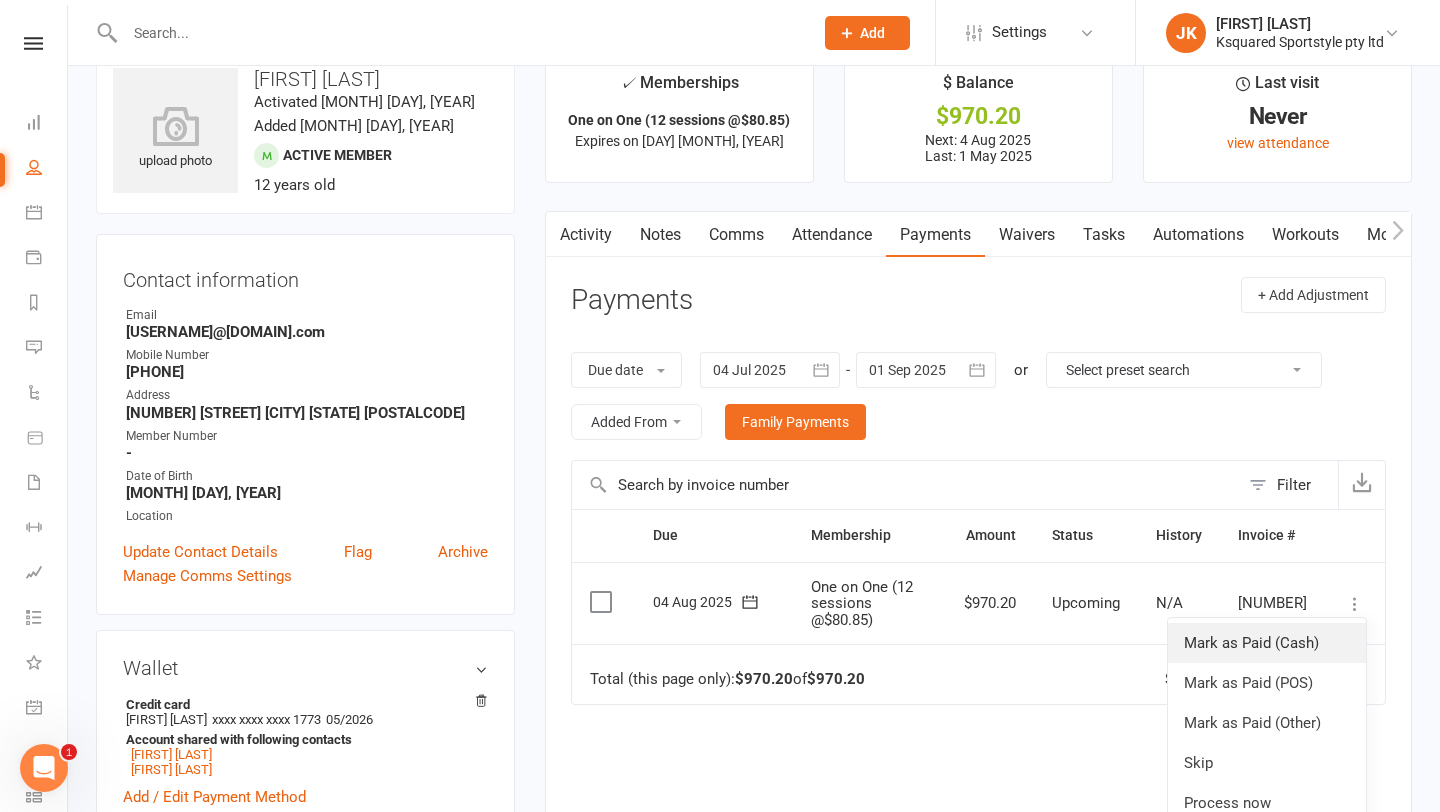 scroll, scrollTop: 45, scrollLeft: 0, axis: vertical 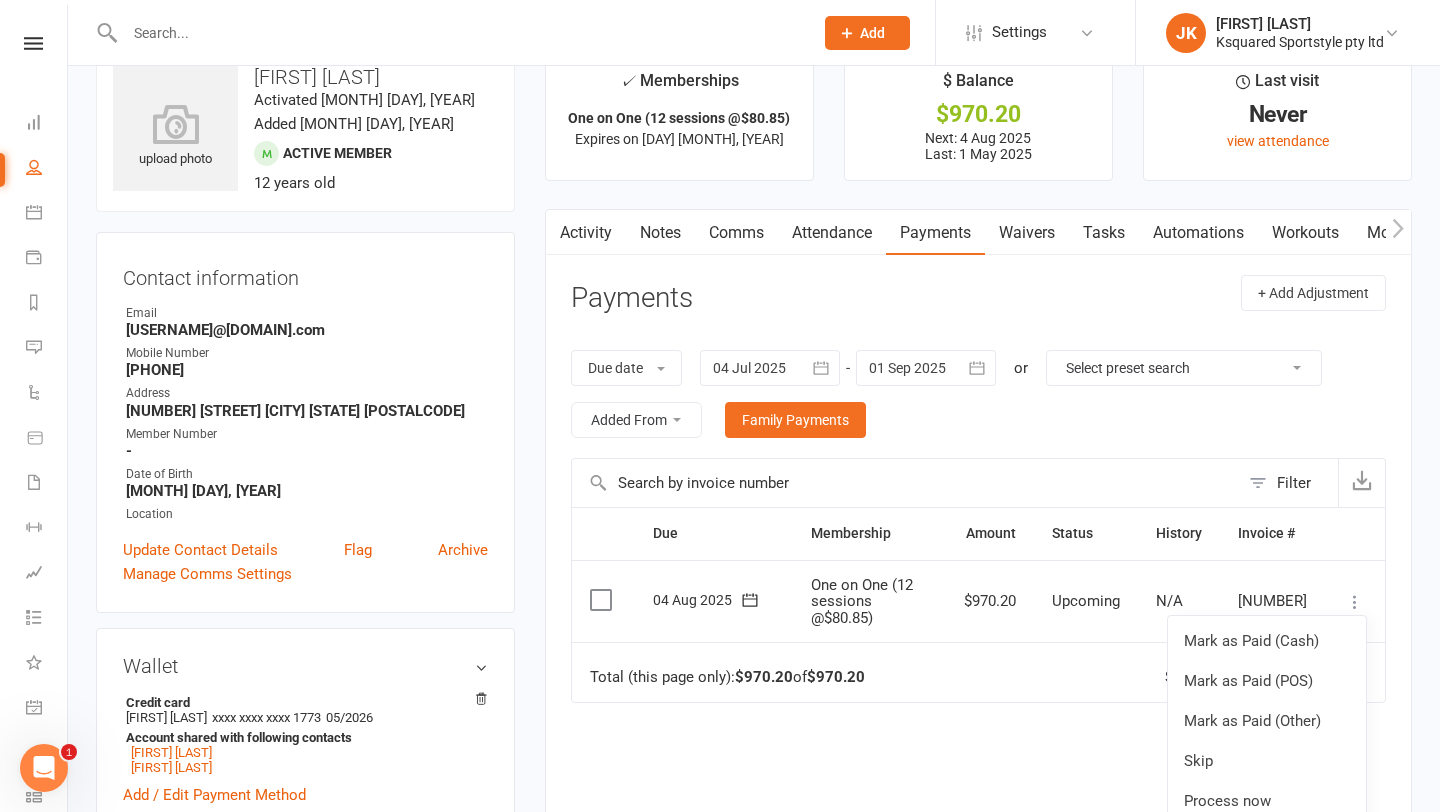 click 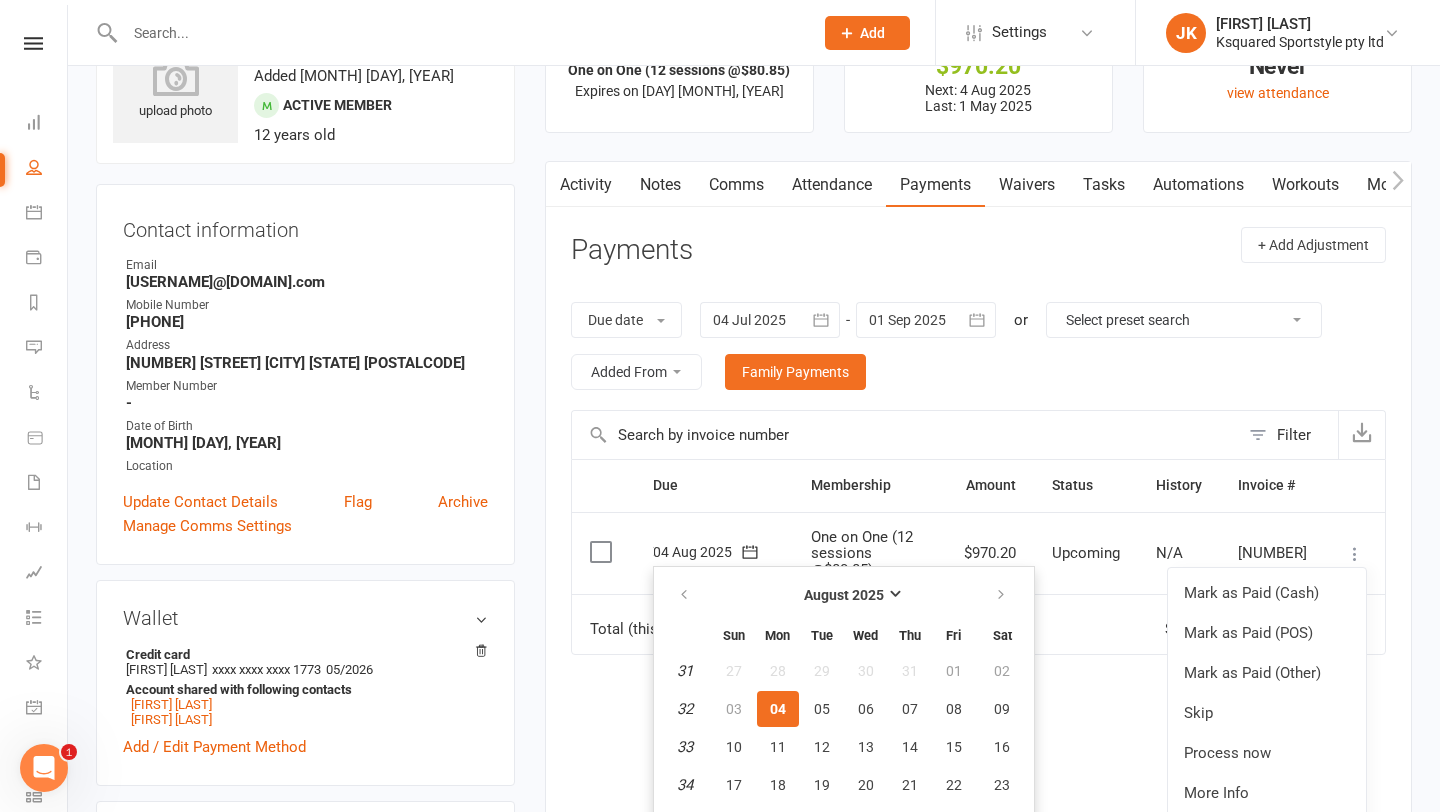 scroll, scrollTop: 94, scrollLeft: 0, axis: vertical 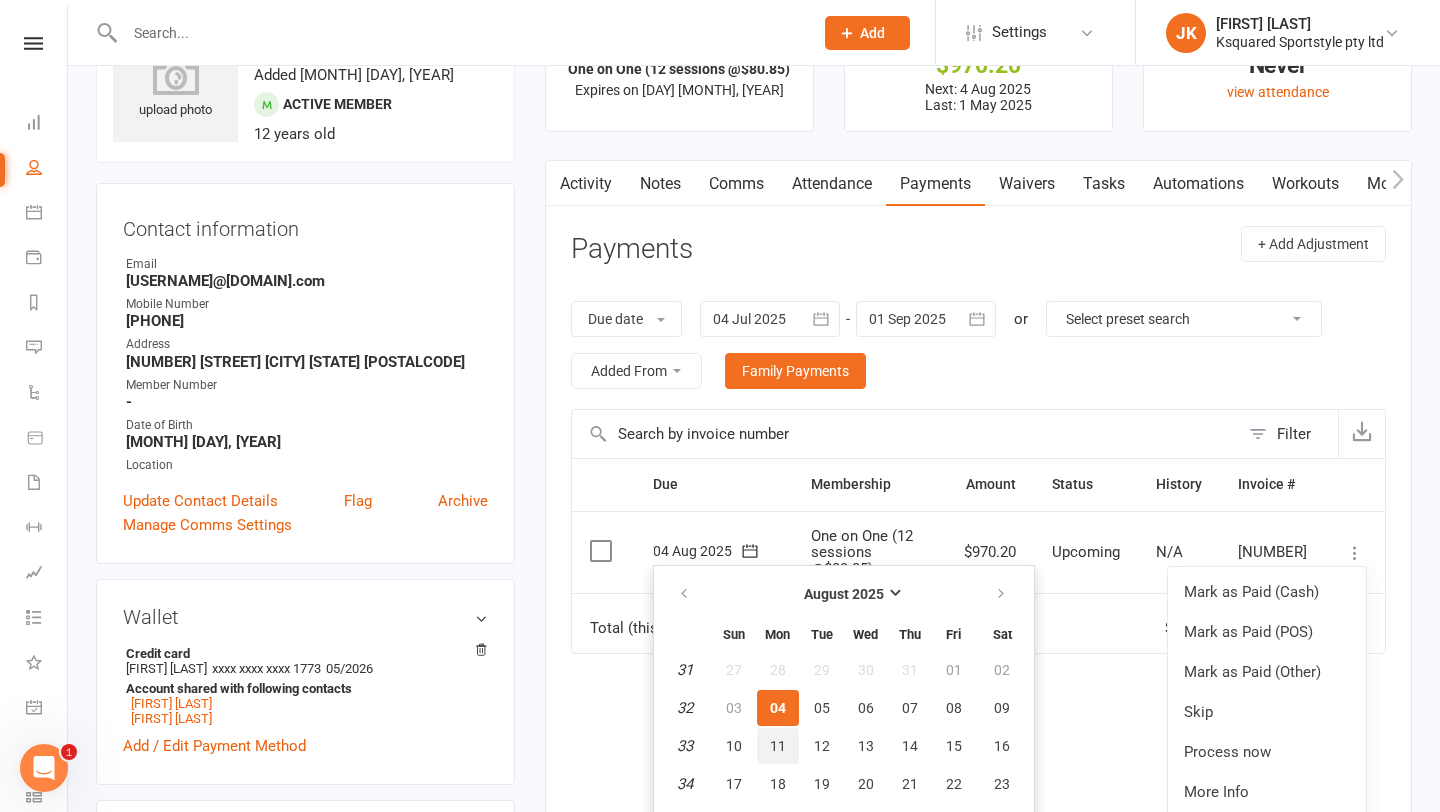click on "11" at bounding box center (778, 746) 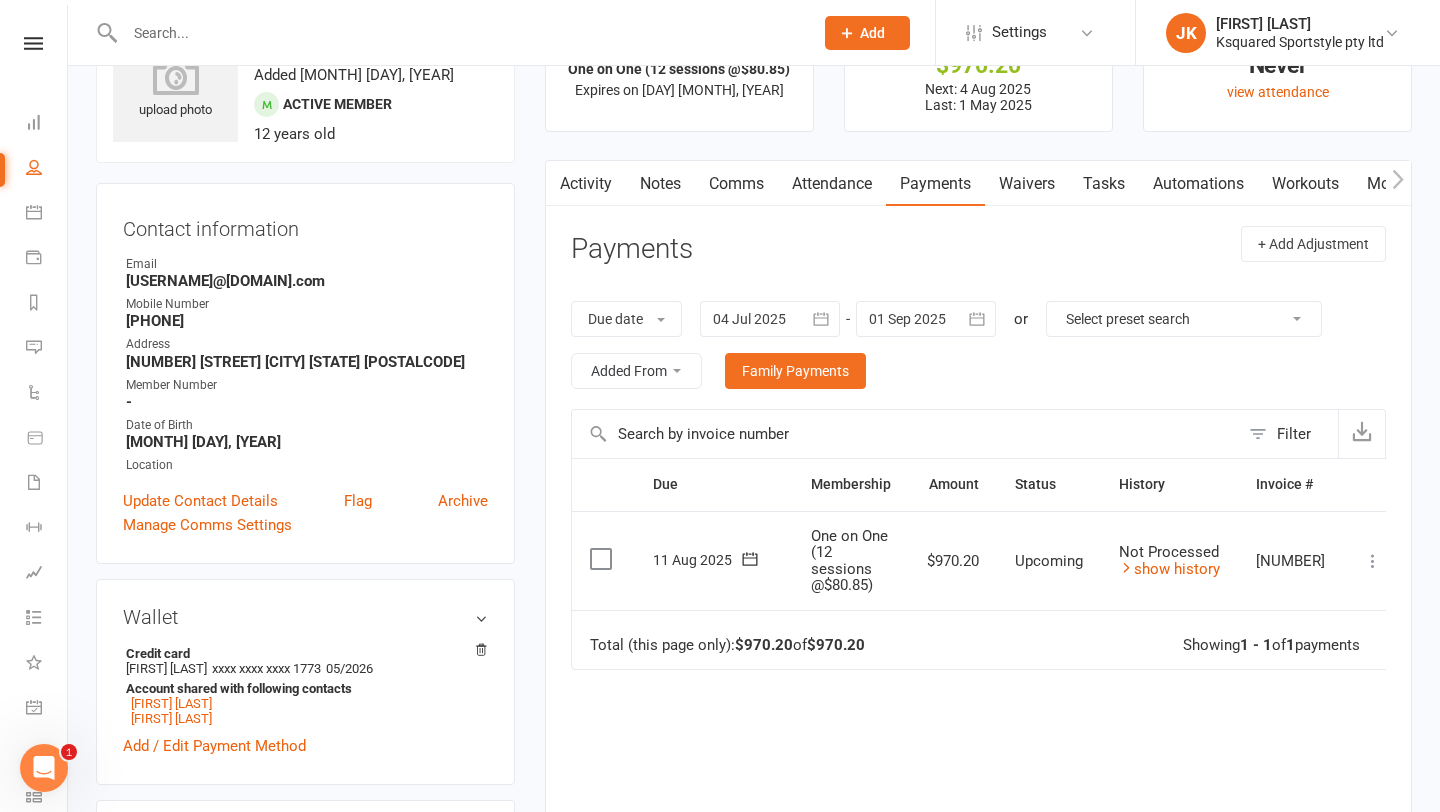 scroll, scrollTop: 0, scrollLeft: 0, axis: both 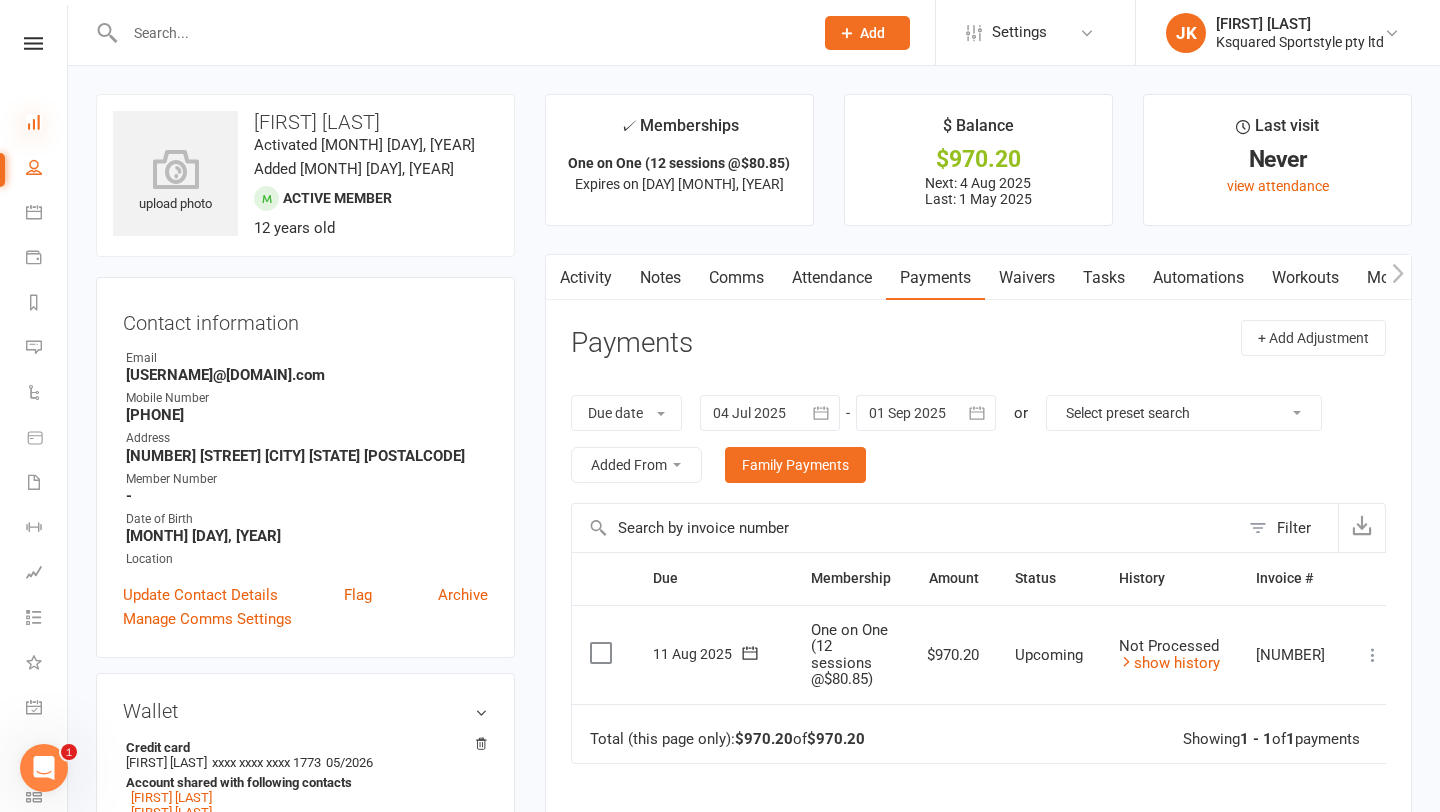 click at bounding box center [34, 122] 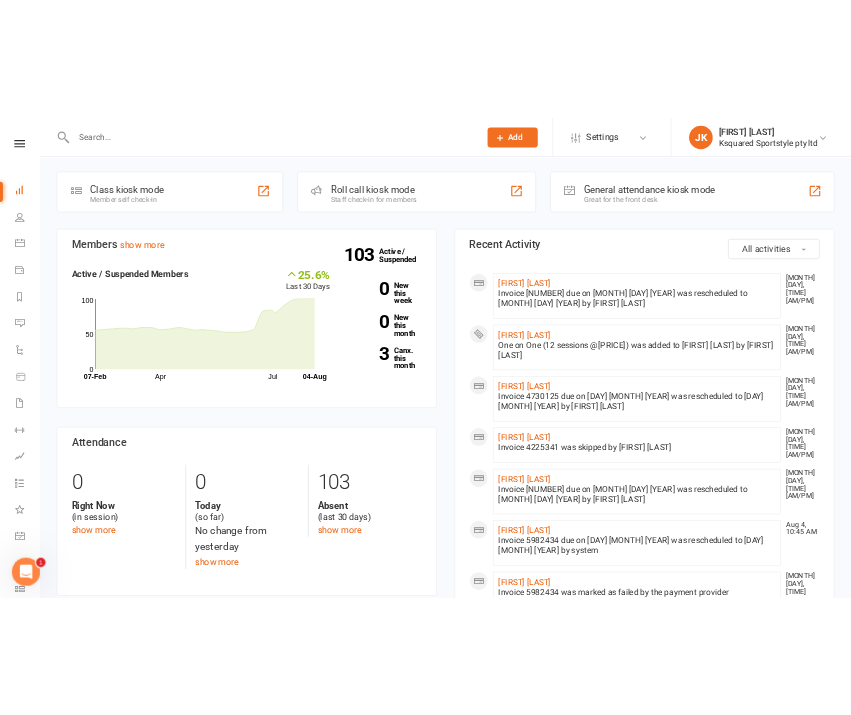 scroll, scrollTop: 0, scrollLeft: 0, axis: both 